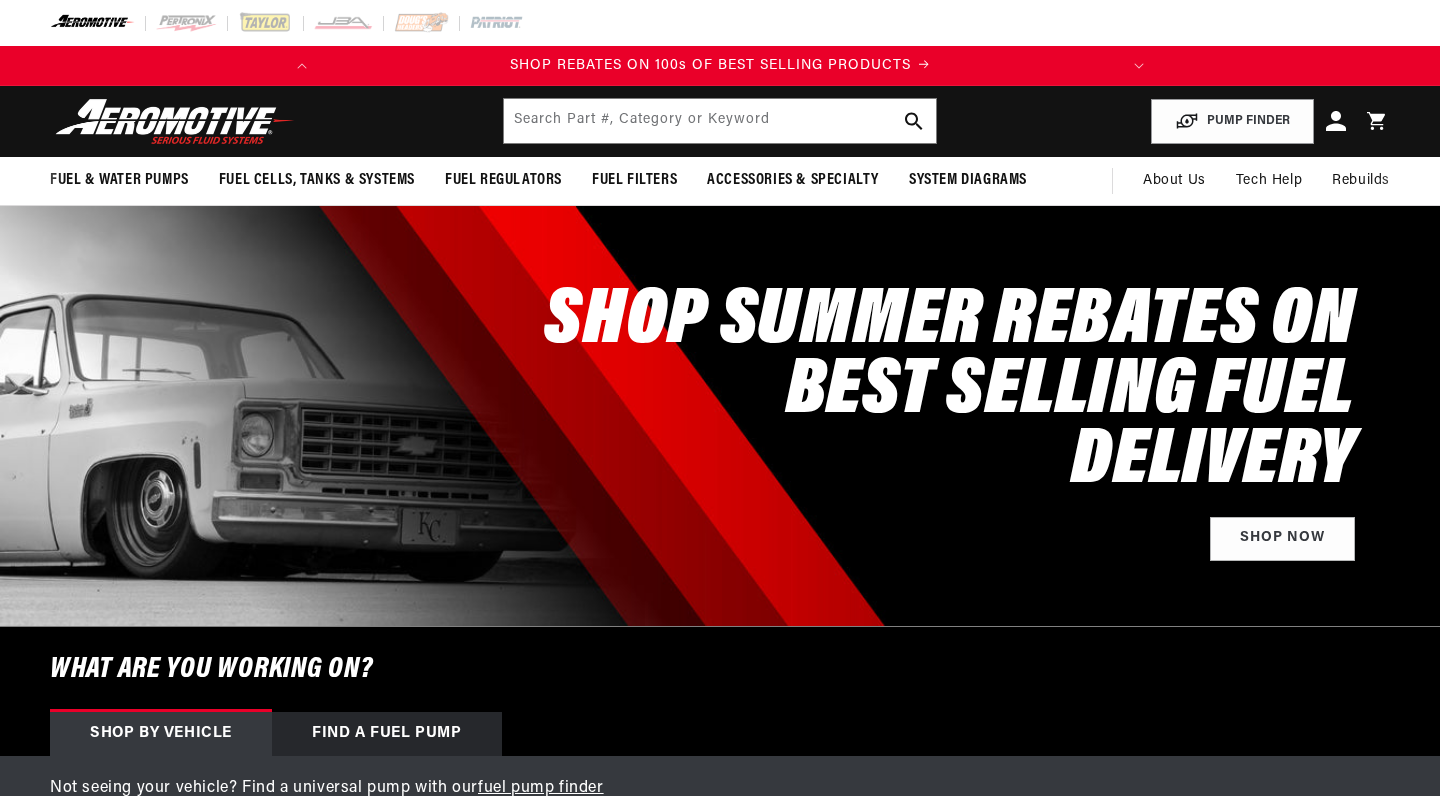 scroll, scrollTop: 0, scrollLeft: 0, axis: both 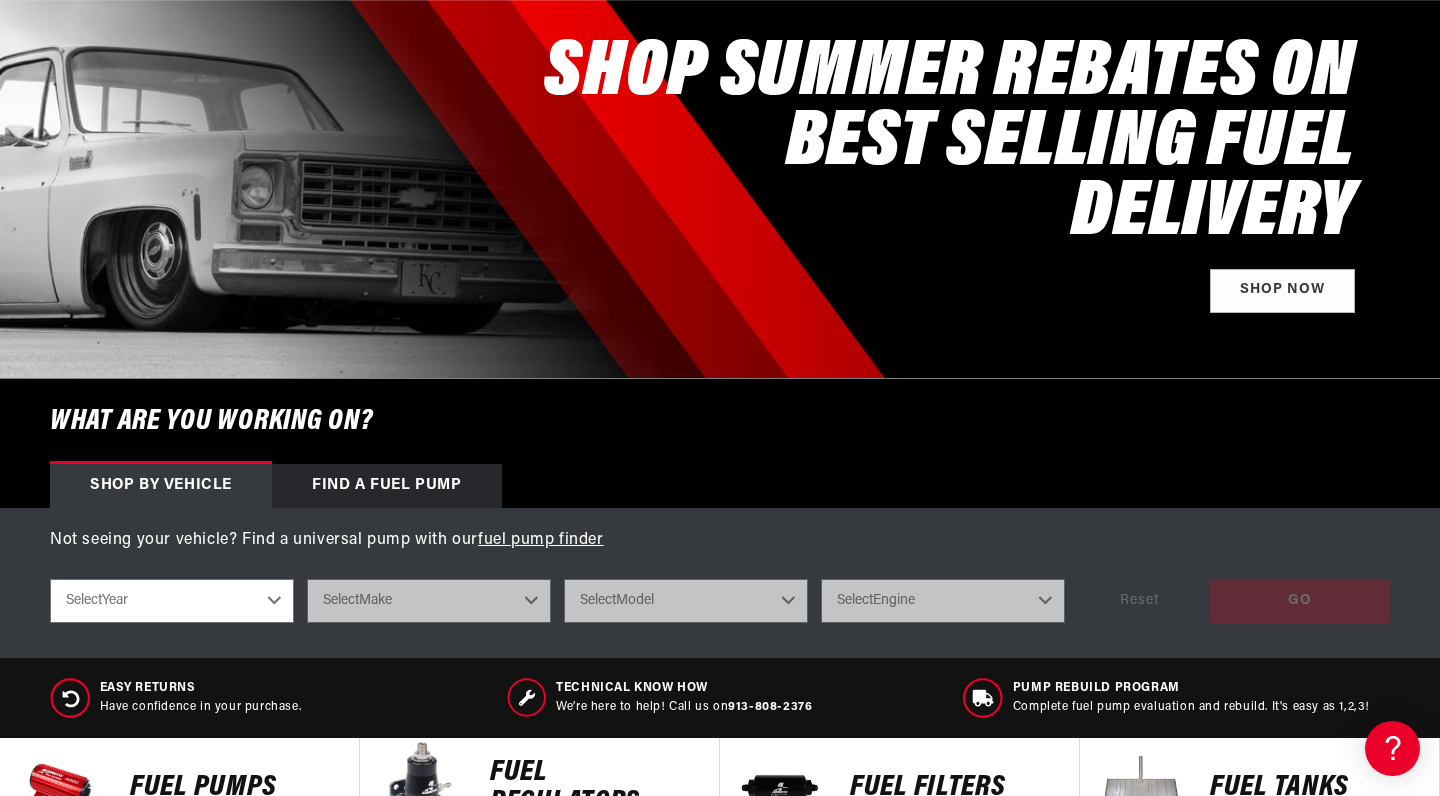 select on "1987" 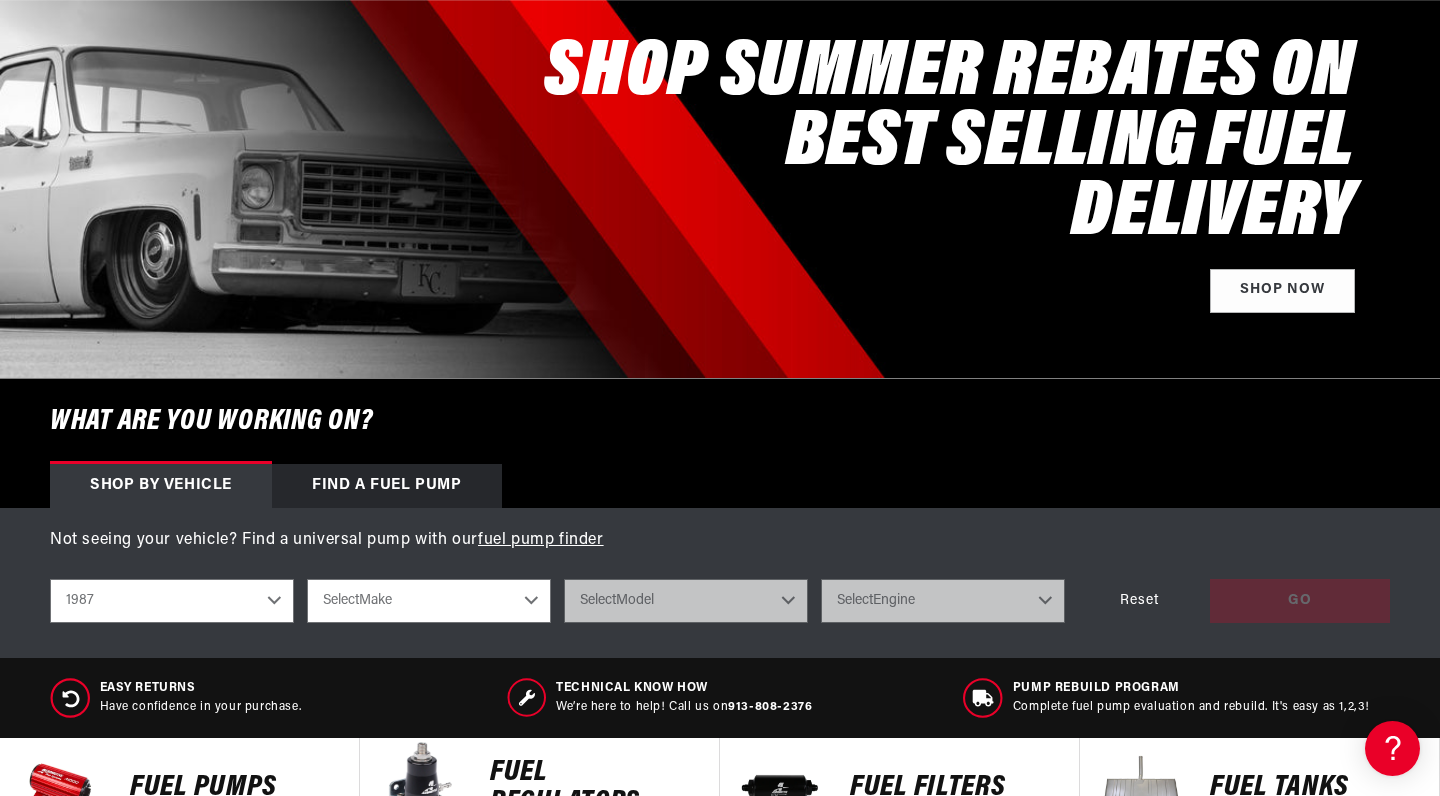 select on "Ford" 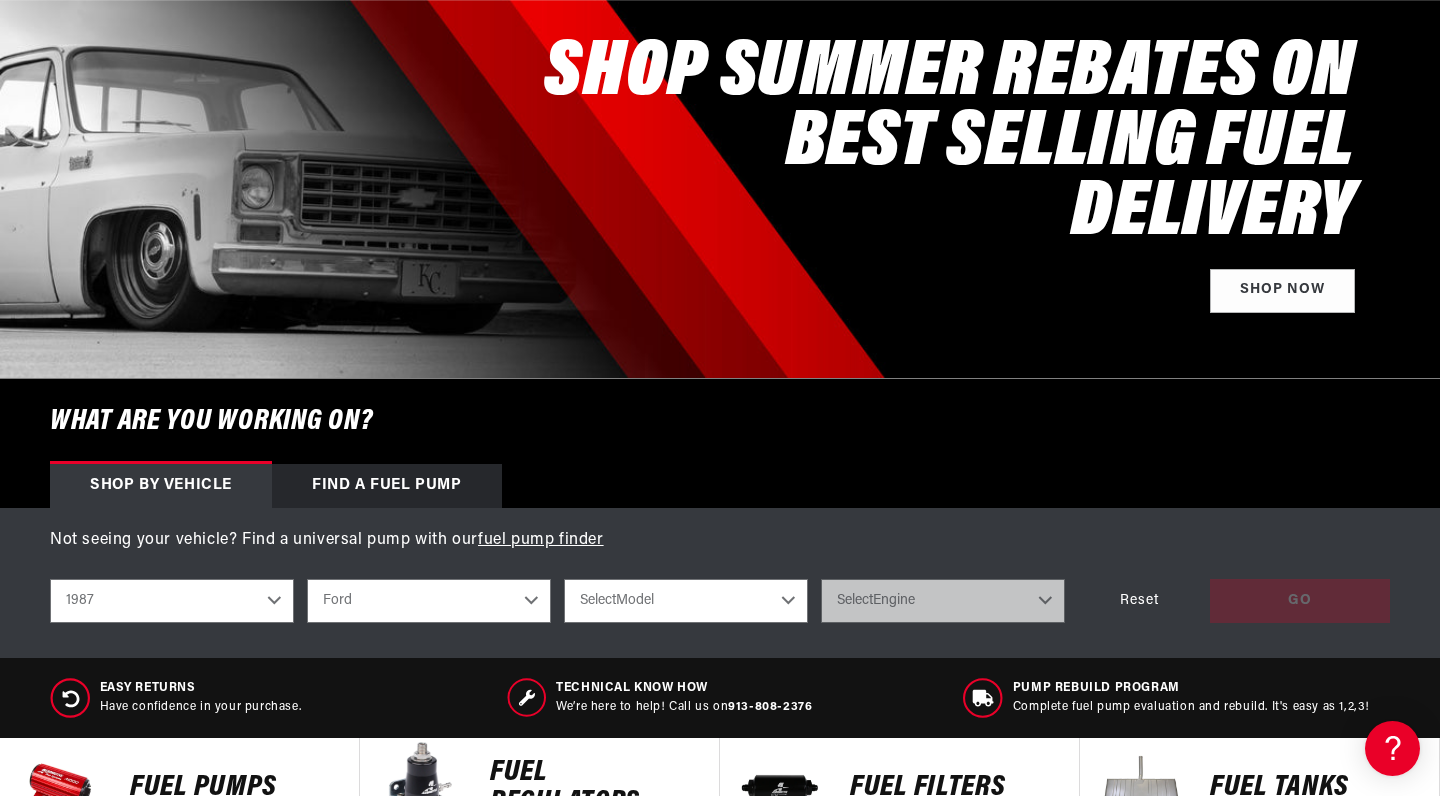 scroll, scrollTop: 0, scrollLeft: 791, axis: horizontal 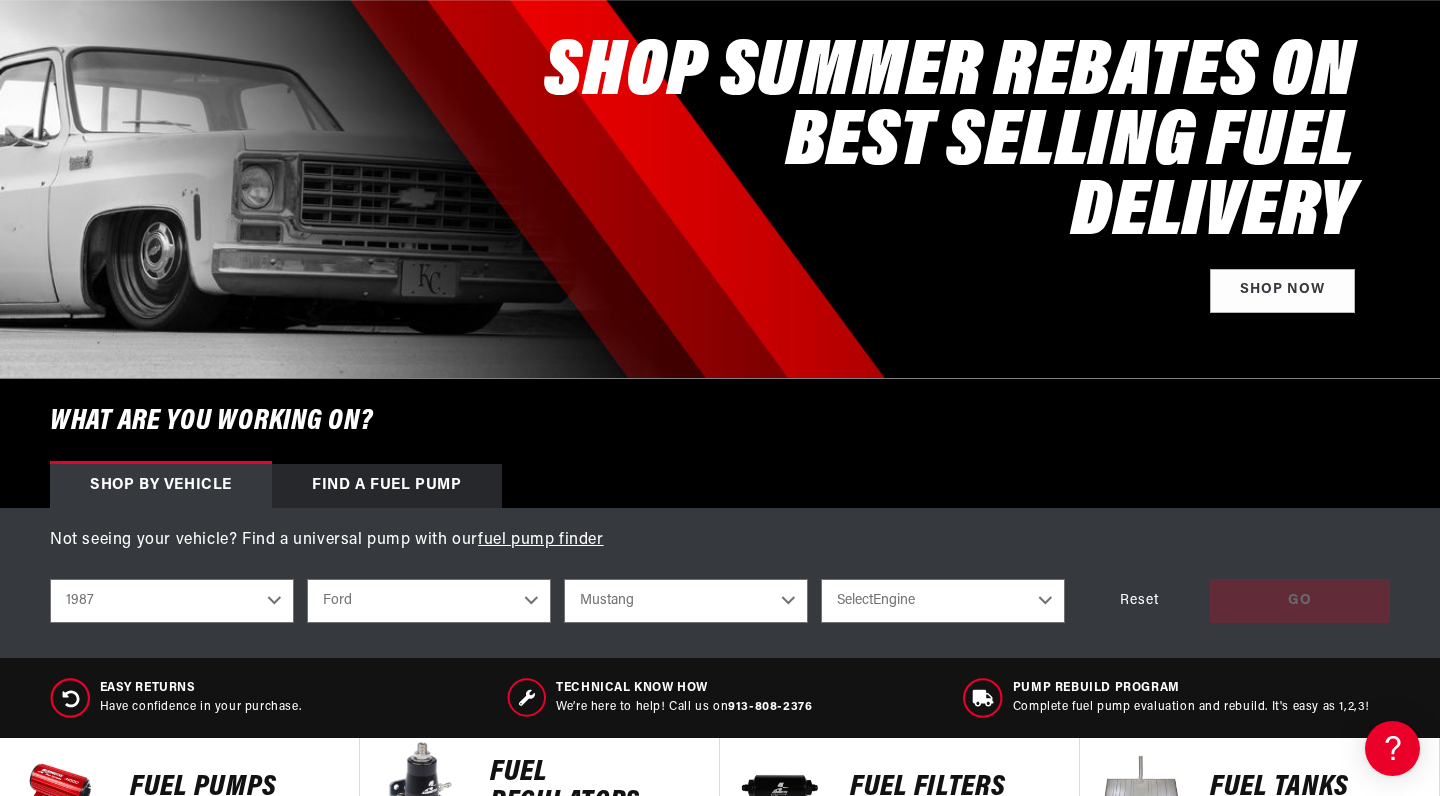 select on "5.0L" 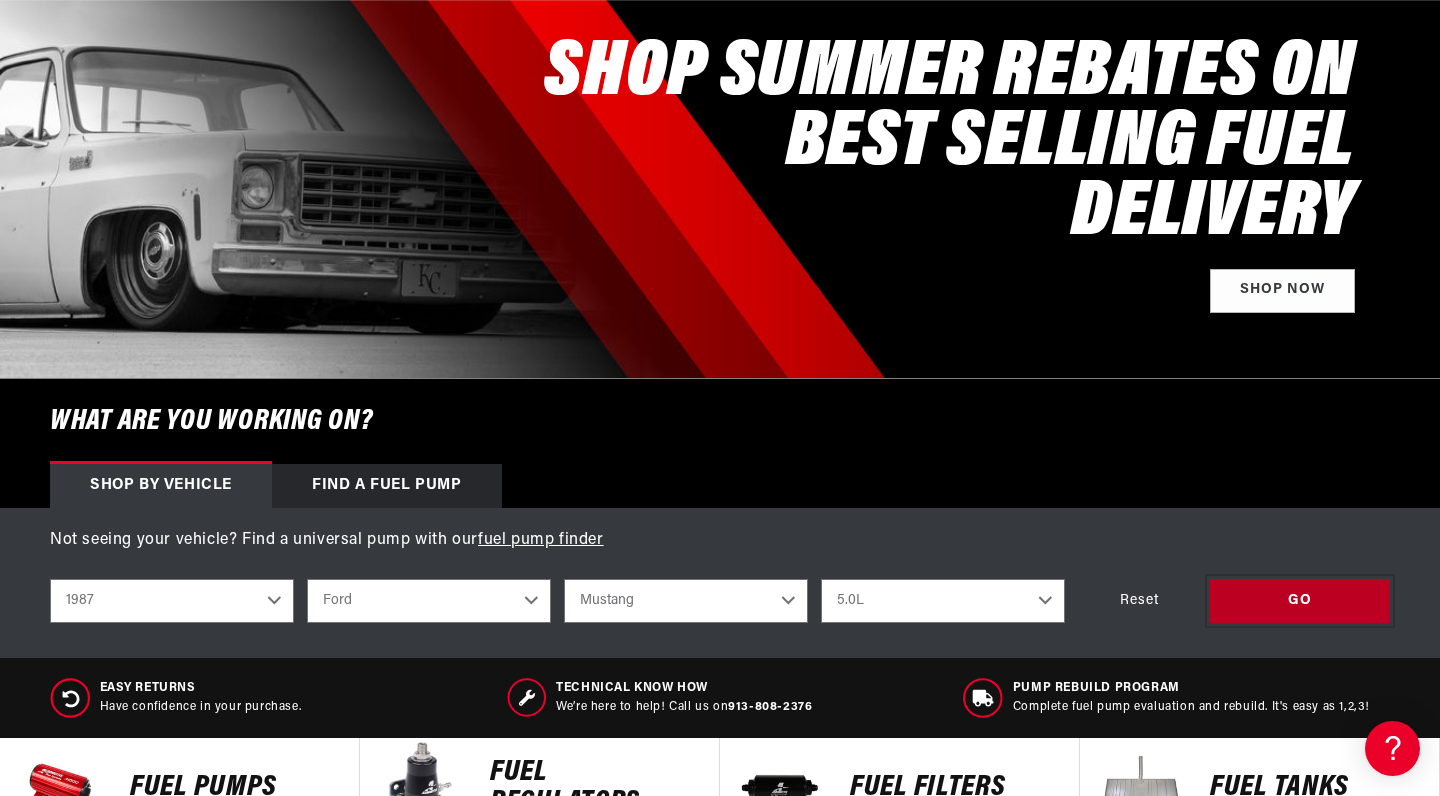 click on "GO" at bounding box center (1300, 601) 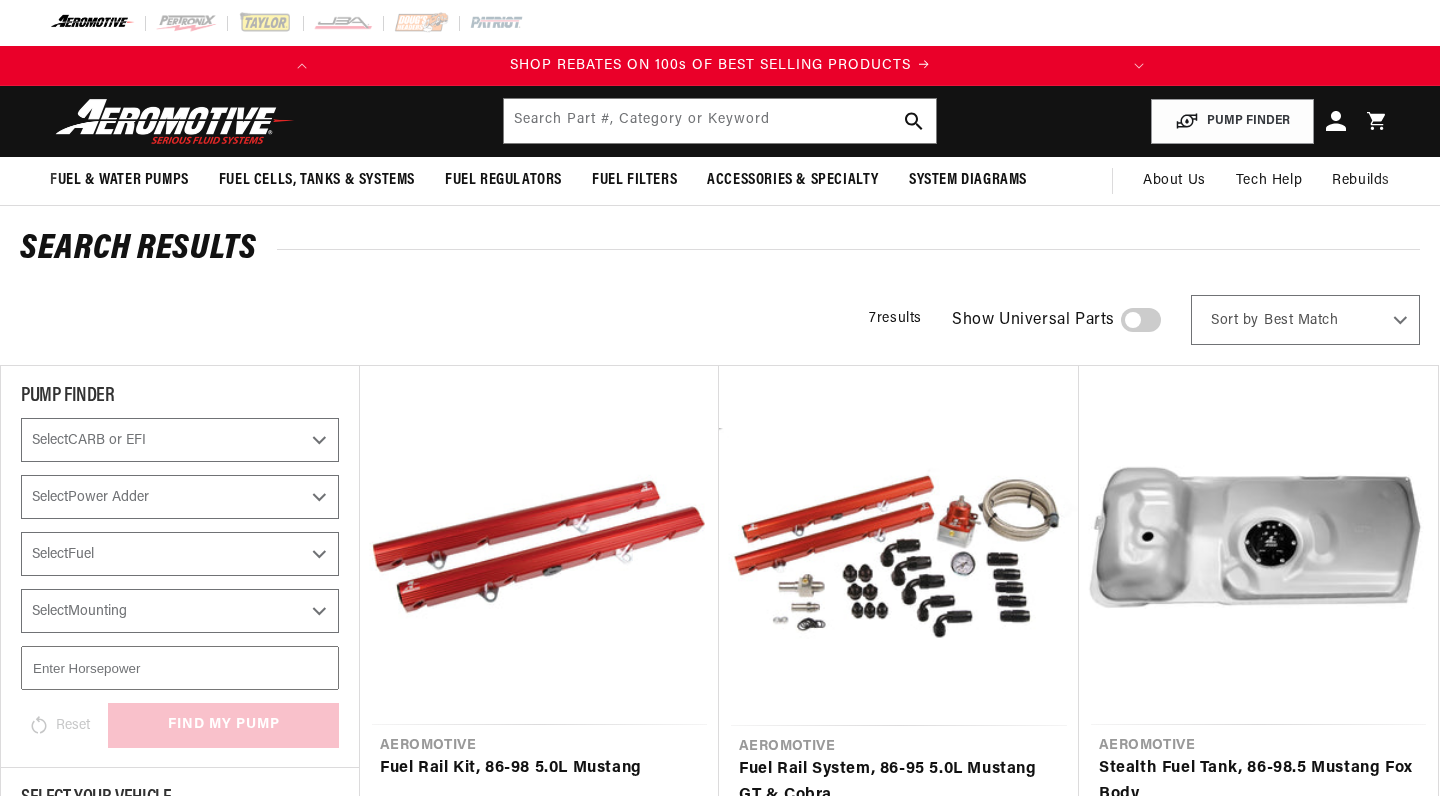 select on "1987" 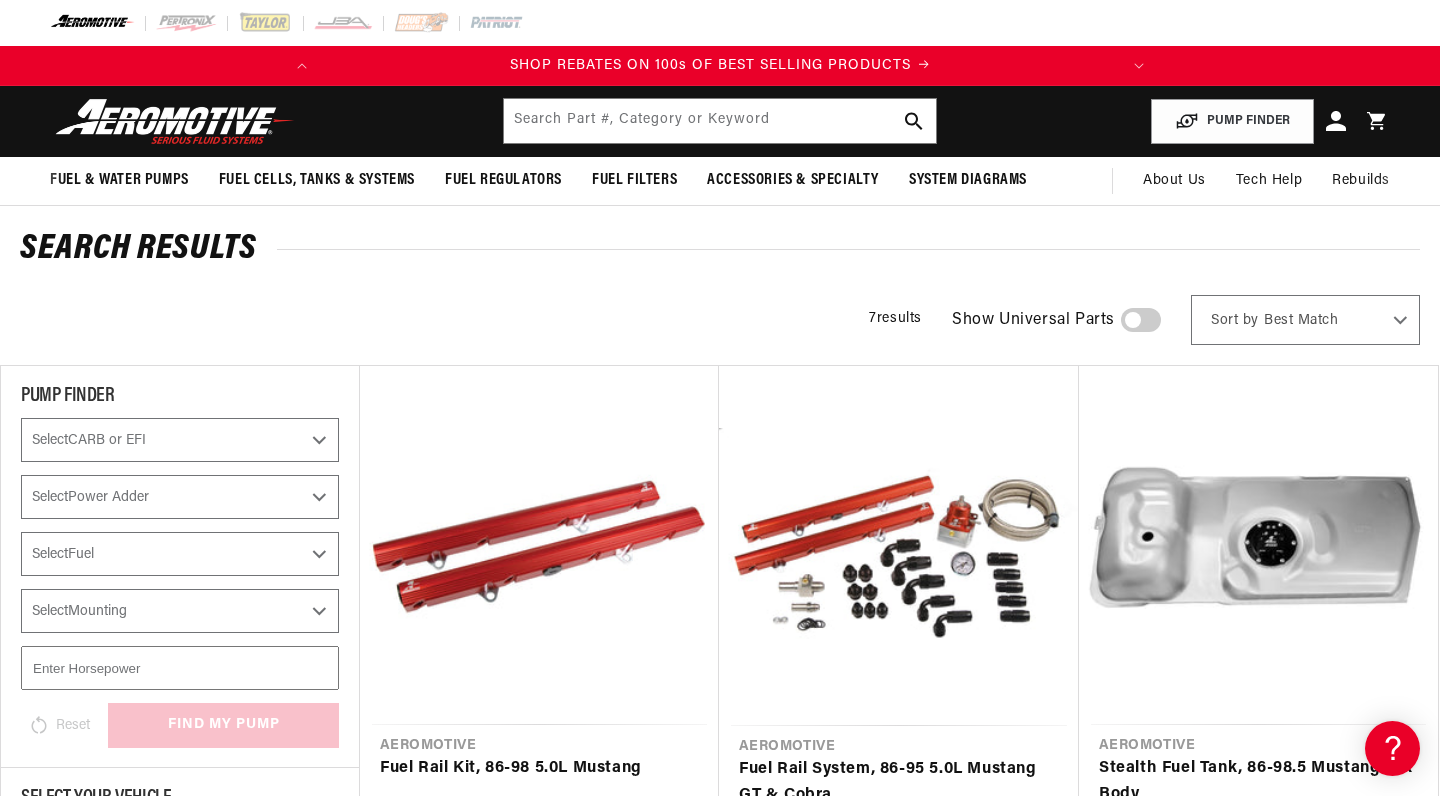 scroll, scrollTop: 0, scrollLeft: 0, axis: both 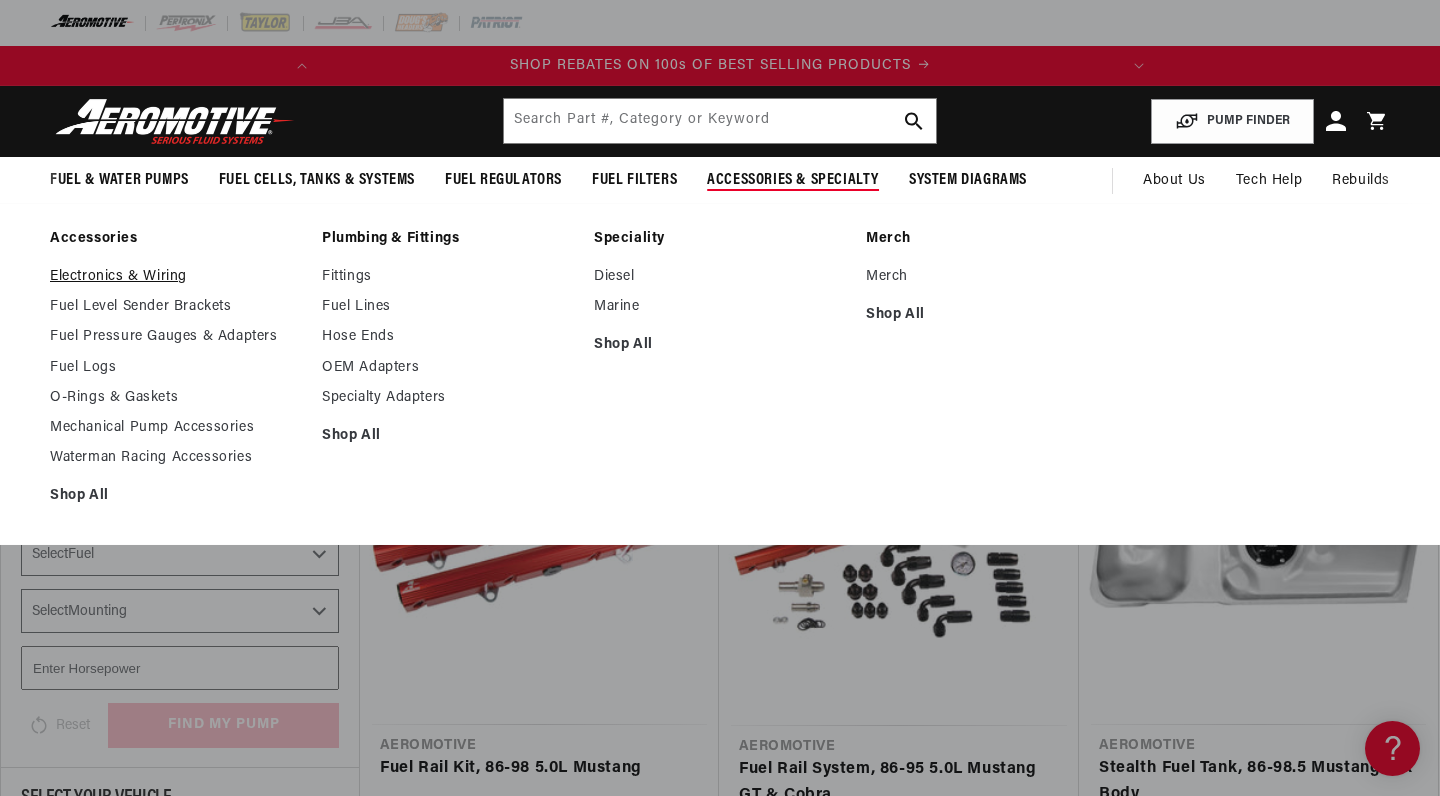 click on "Electronics & Wiring" at bounding box center [176, 277] 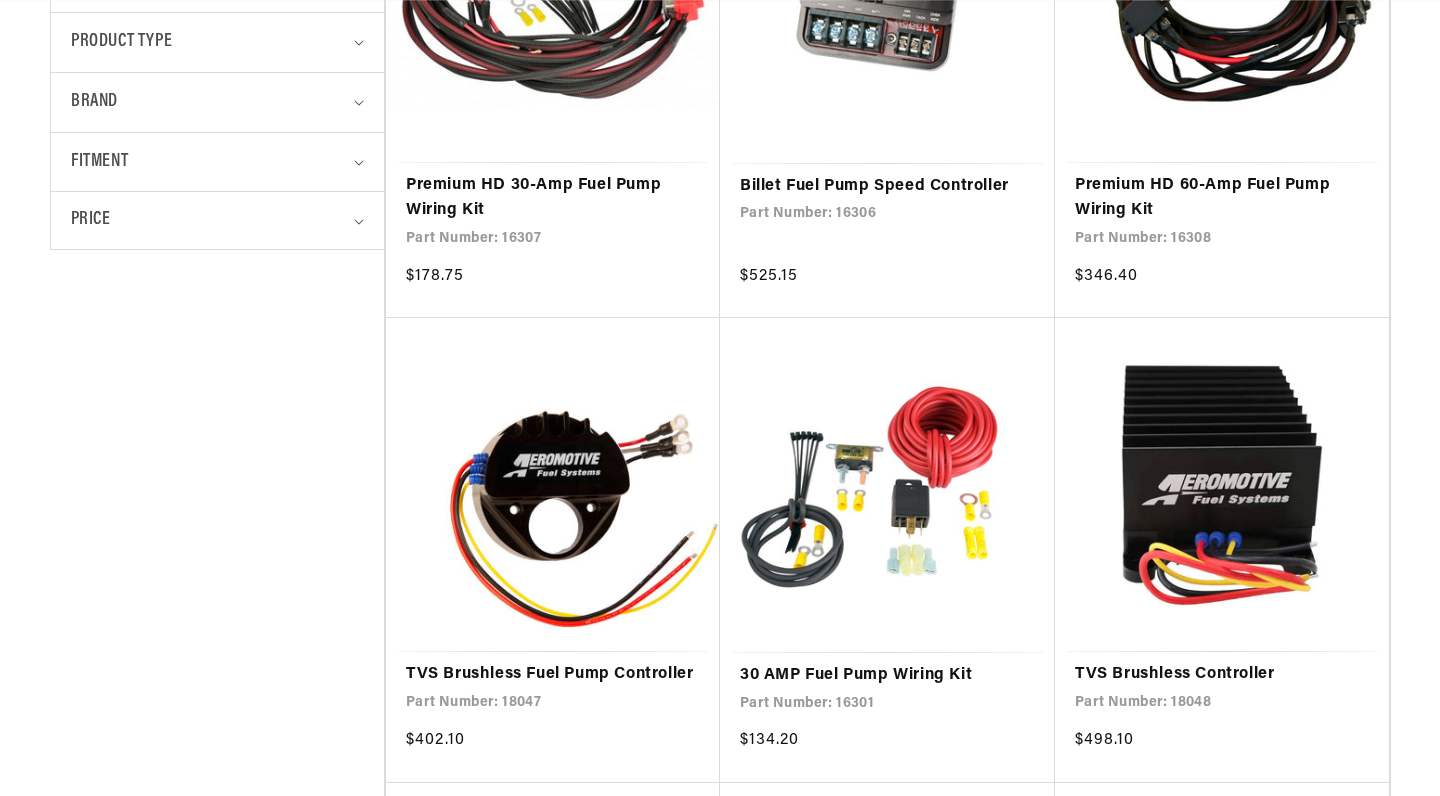 scroll, scrollTop: 685, scrollLeft: 0, axis: vertical 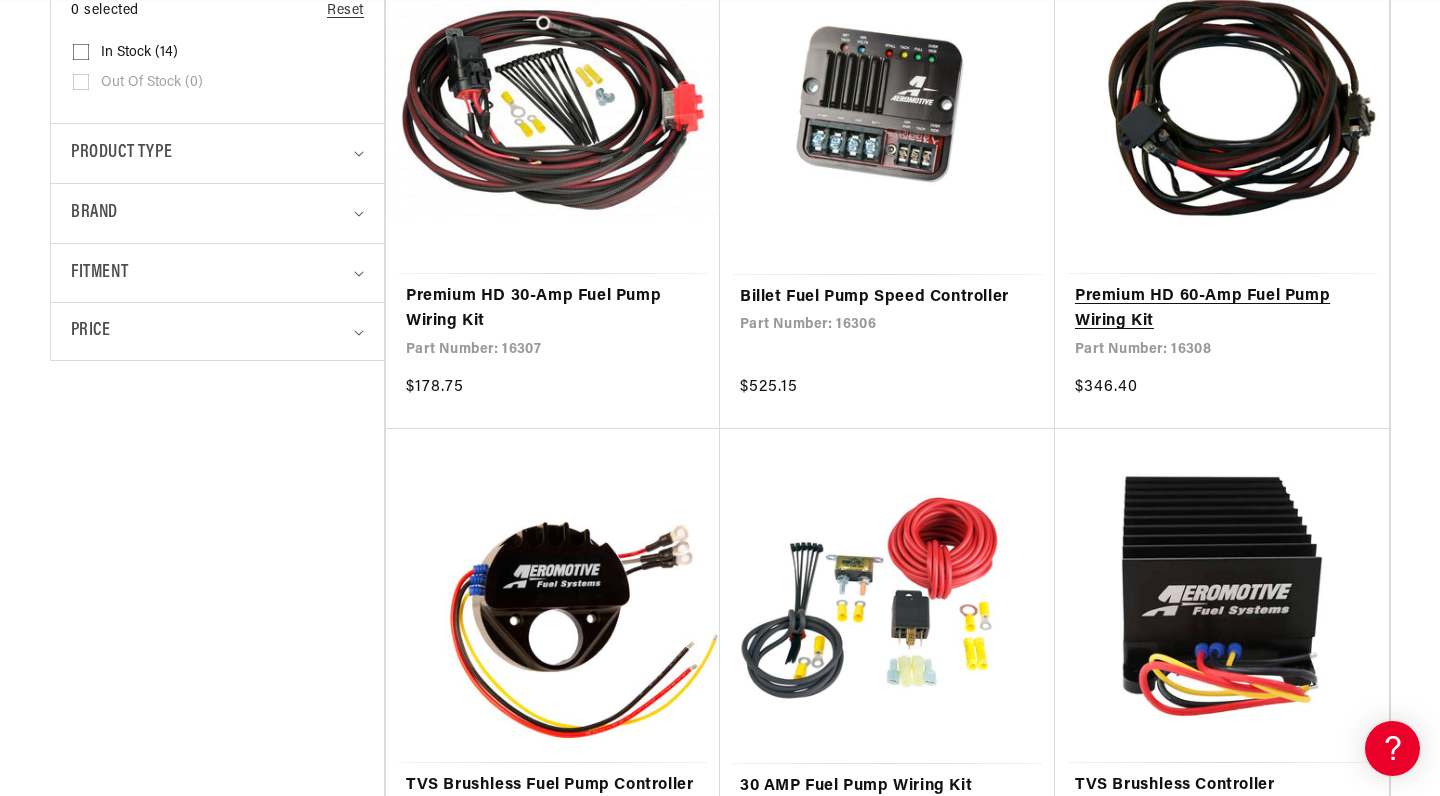 click on "Premium HD 60-Amp Fuel Pump Wiring Kit" at bounding box center (1222, 309) 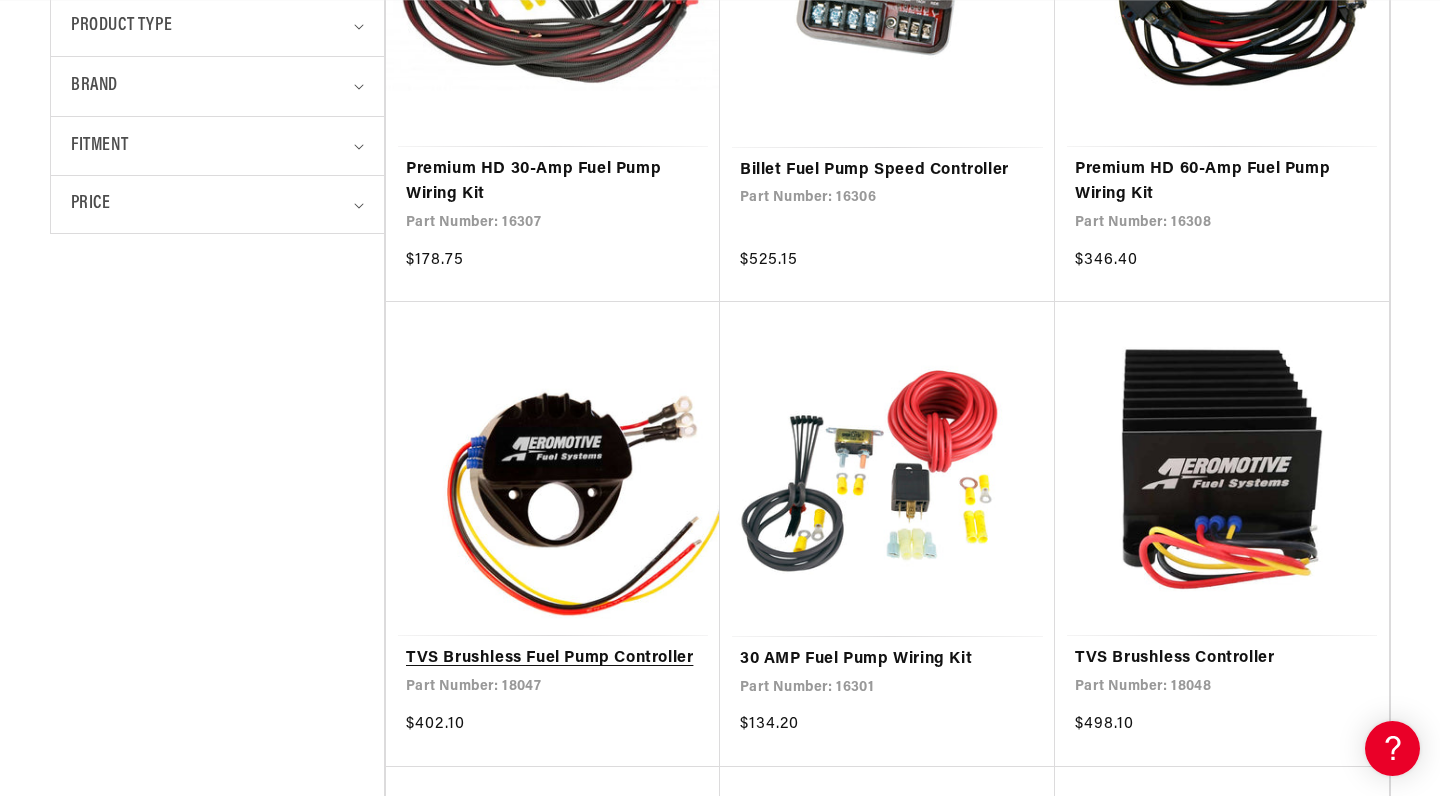 scroll, scrollTop: 718, scrollLeft: 0, axis: vertical 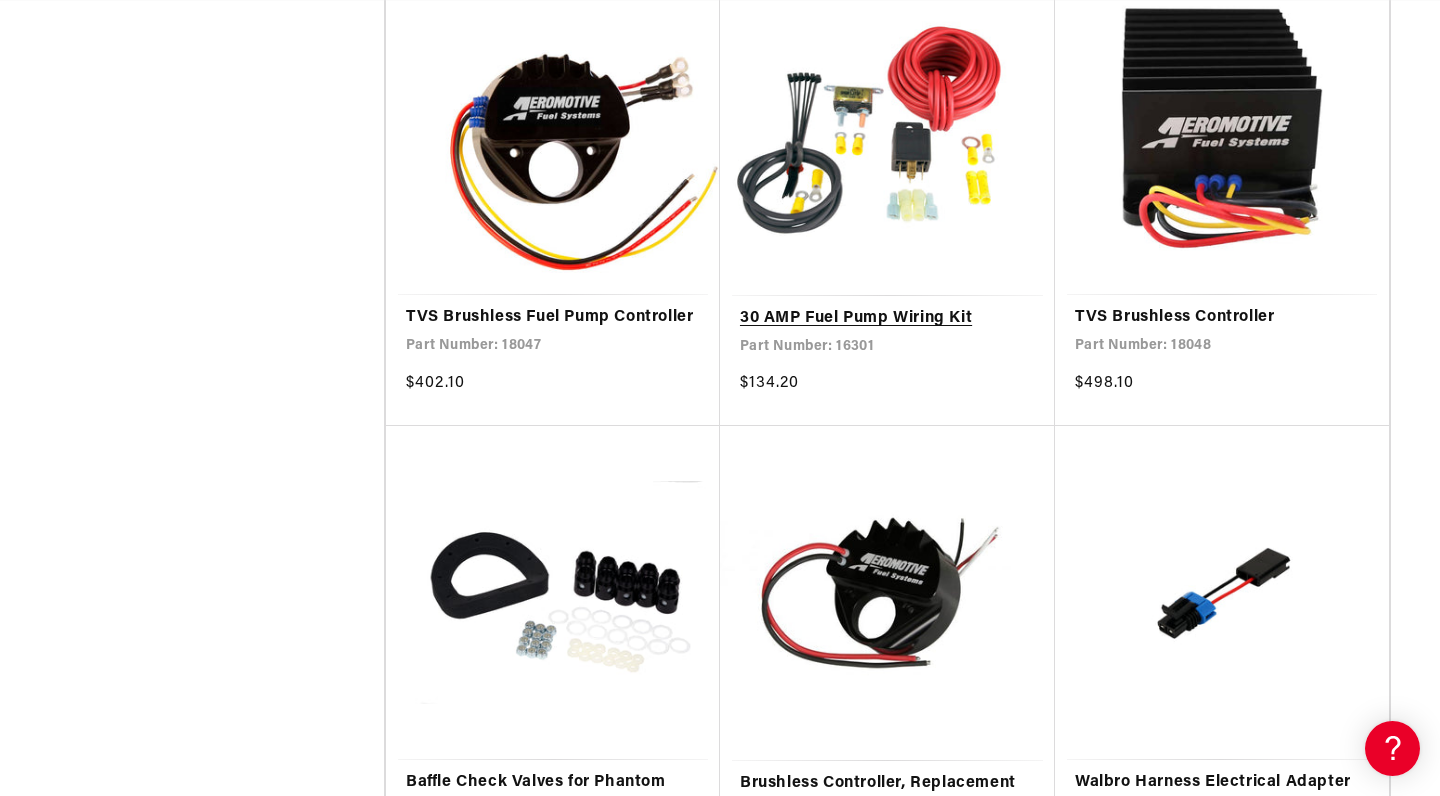 click on "30 AMP Fuel Pump Wiring Kit" at bounding box center [887, 319] 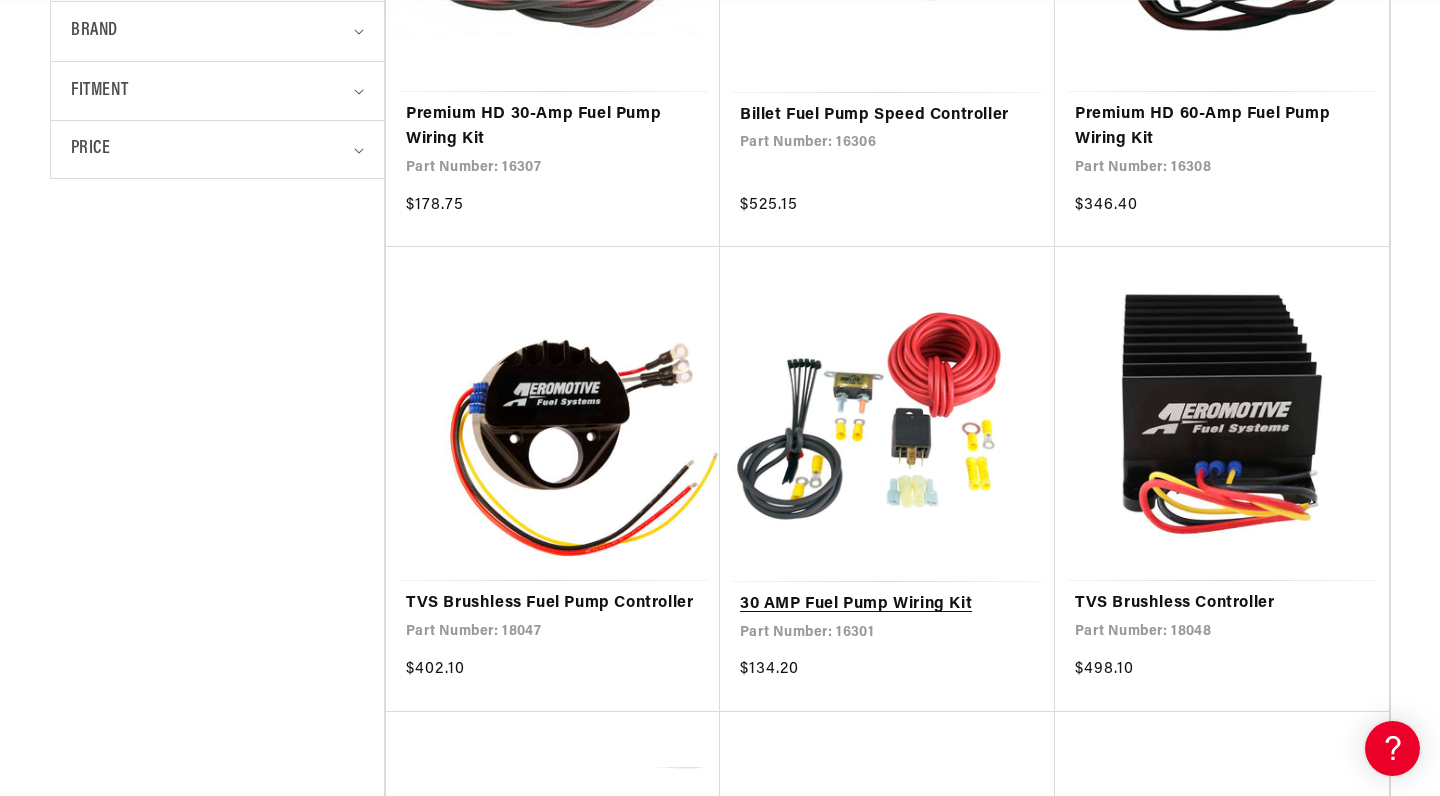 scroll, scrollTop: 763, scrollLeft: 0, axis: vertical 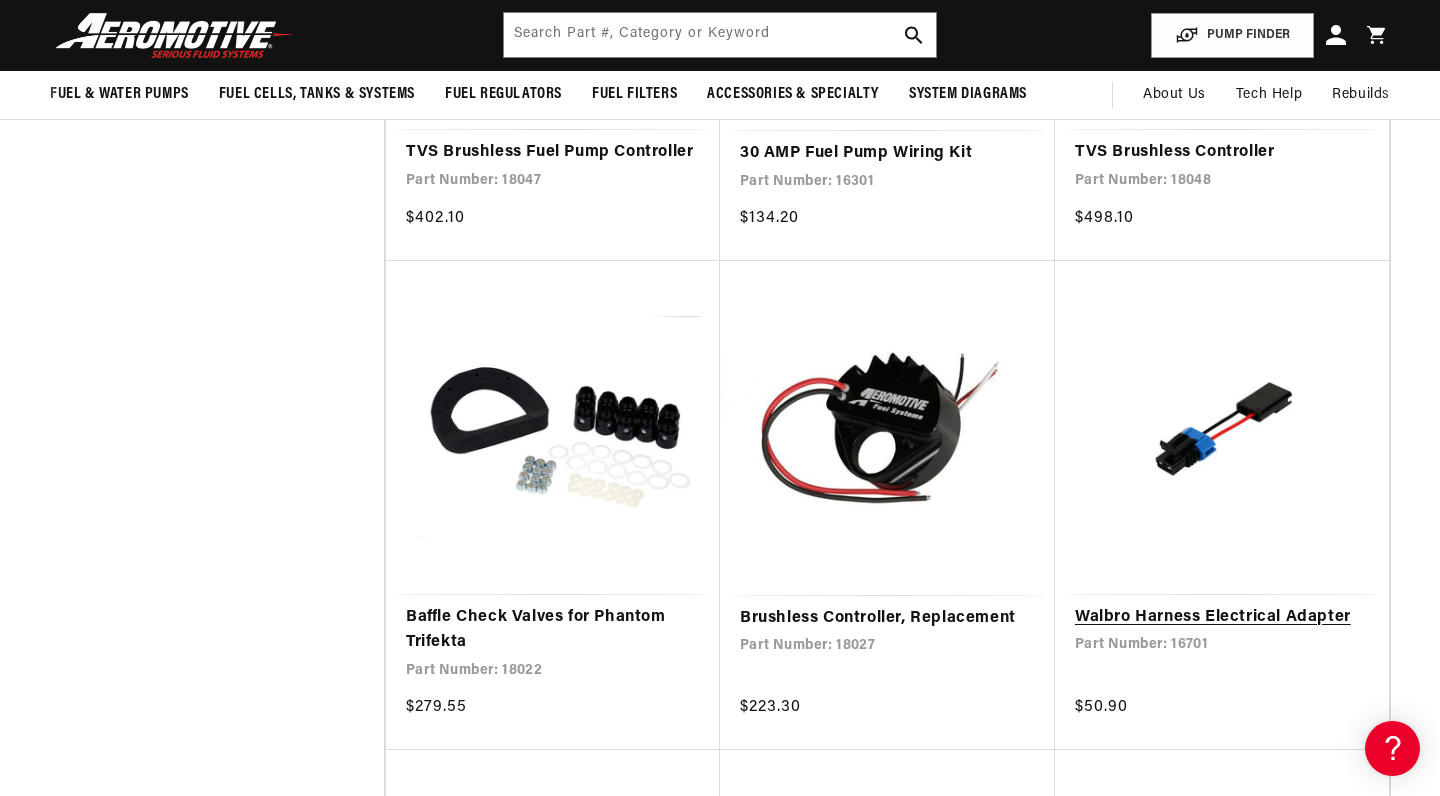 click on "Walbro Harness Electrical Adapter" at bounding box center [1222, 618] 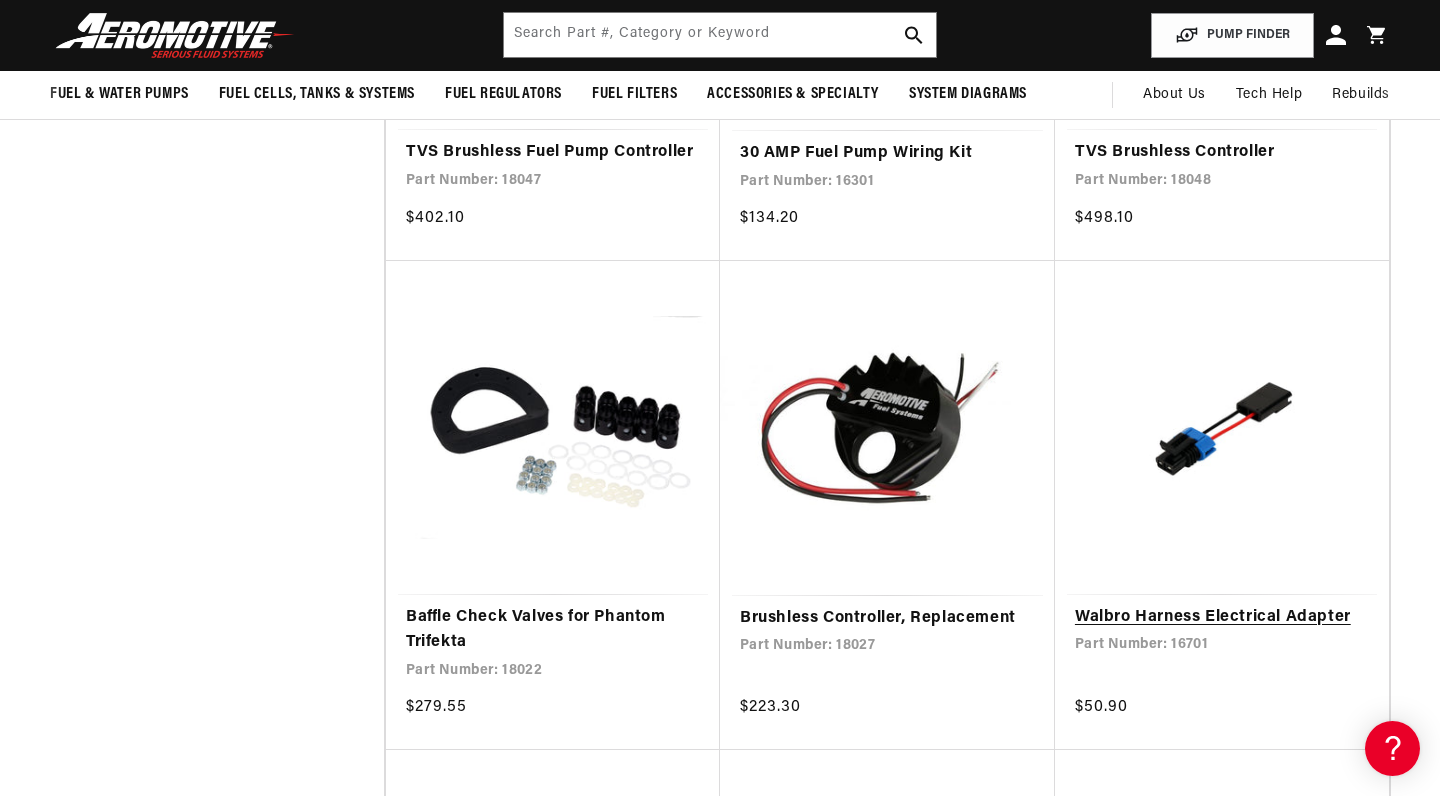 scroll, scrollTop: 206, scrollLeft: 0, axis: vertical 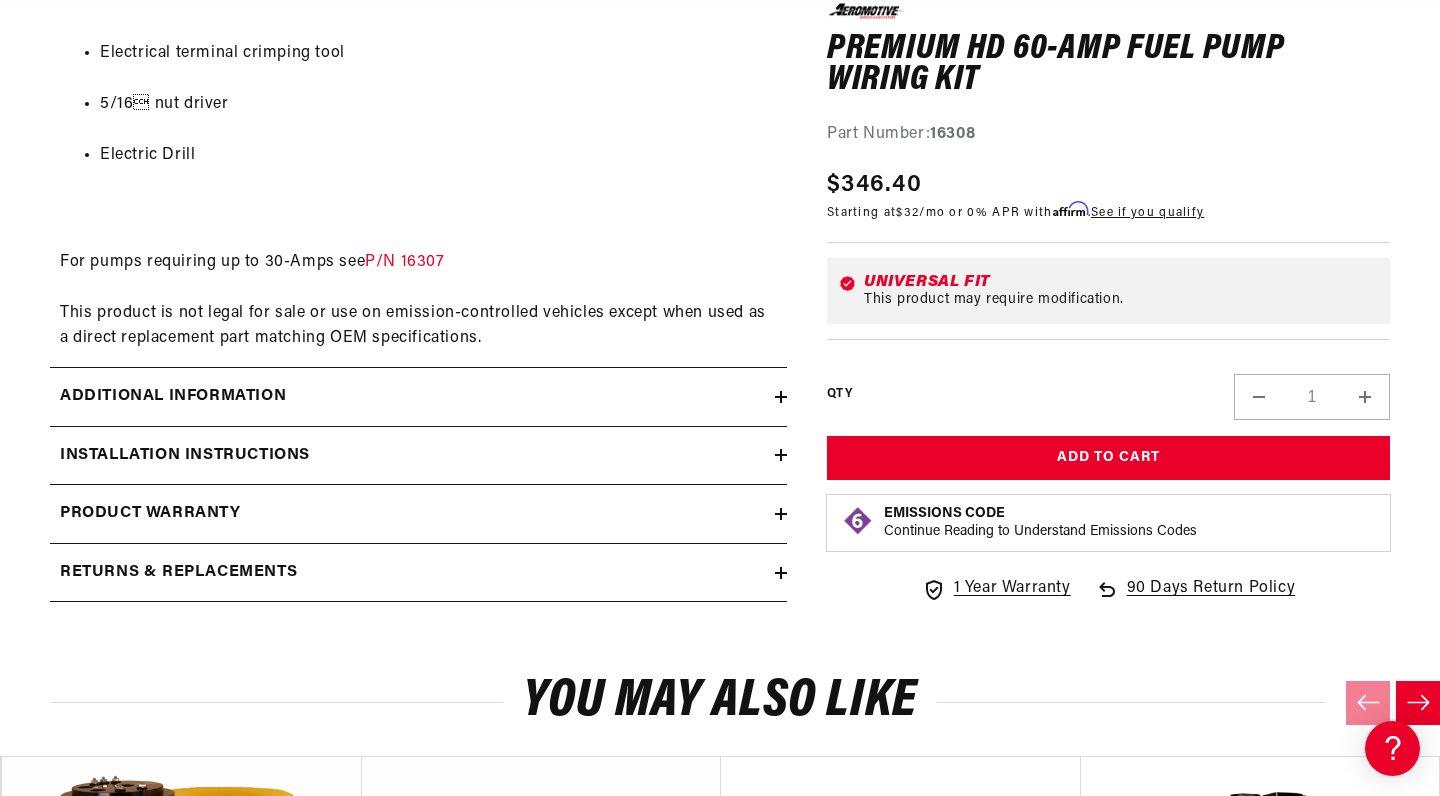 click 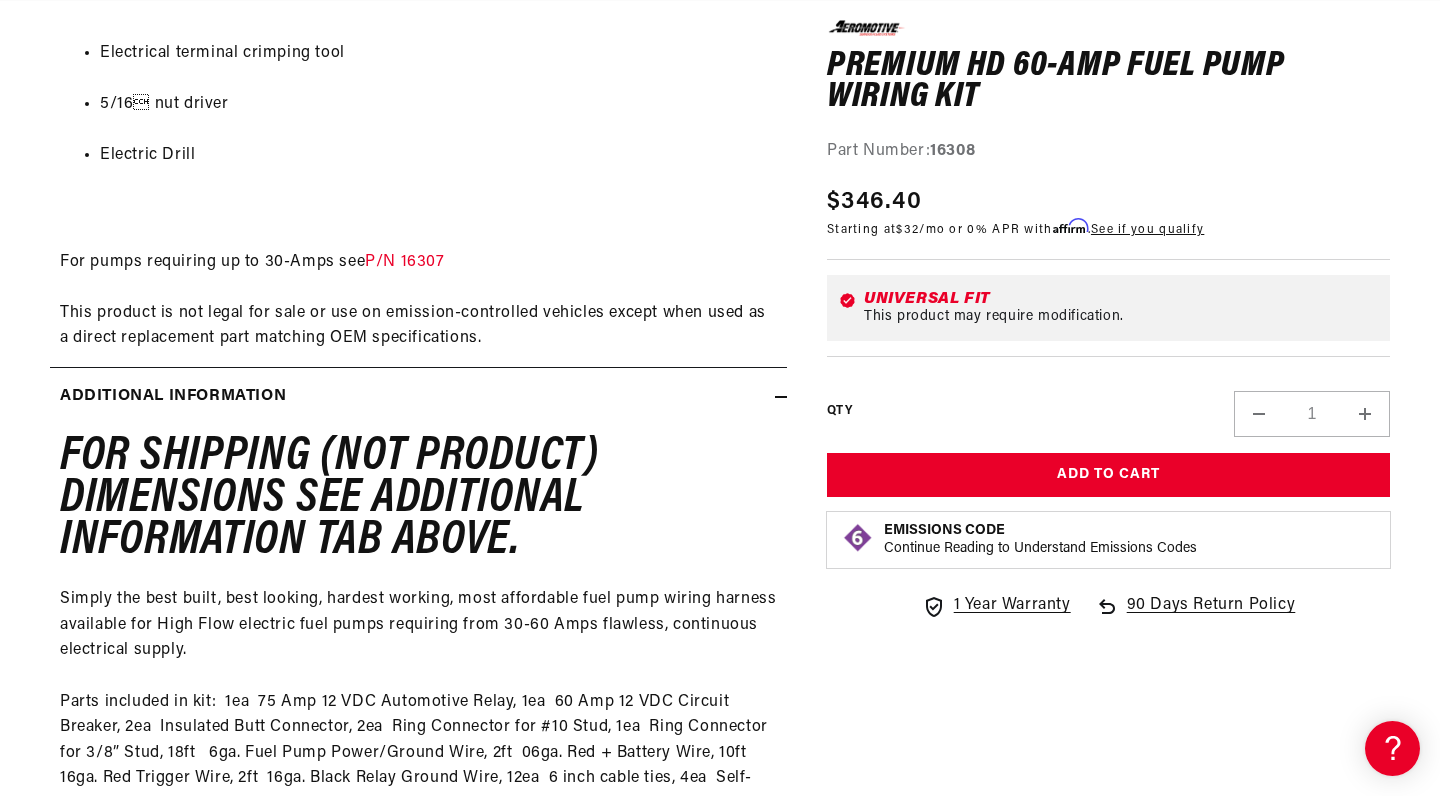 click on "For Shipping (Not Product) Dimensions See Additional Information Tab Above." at bounding box center (418, 499) 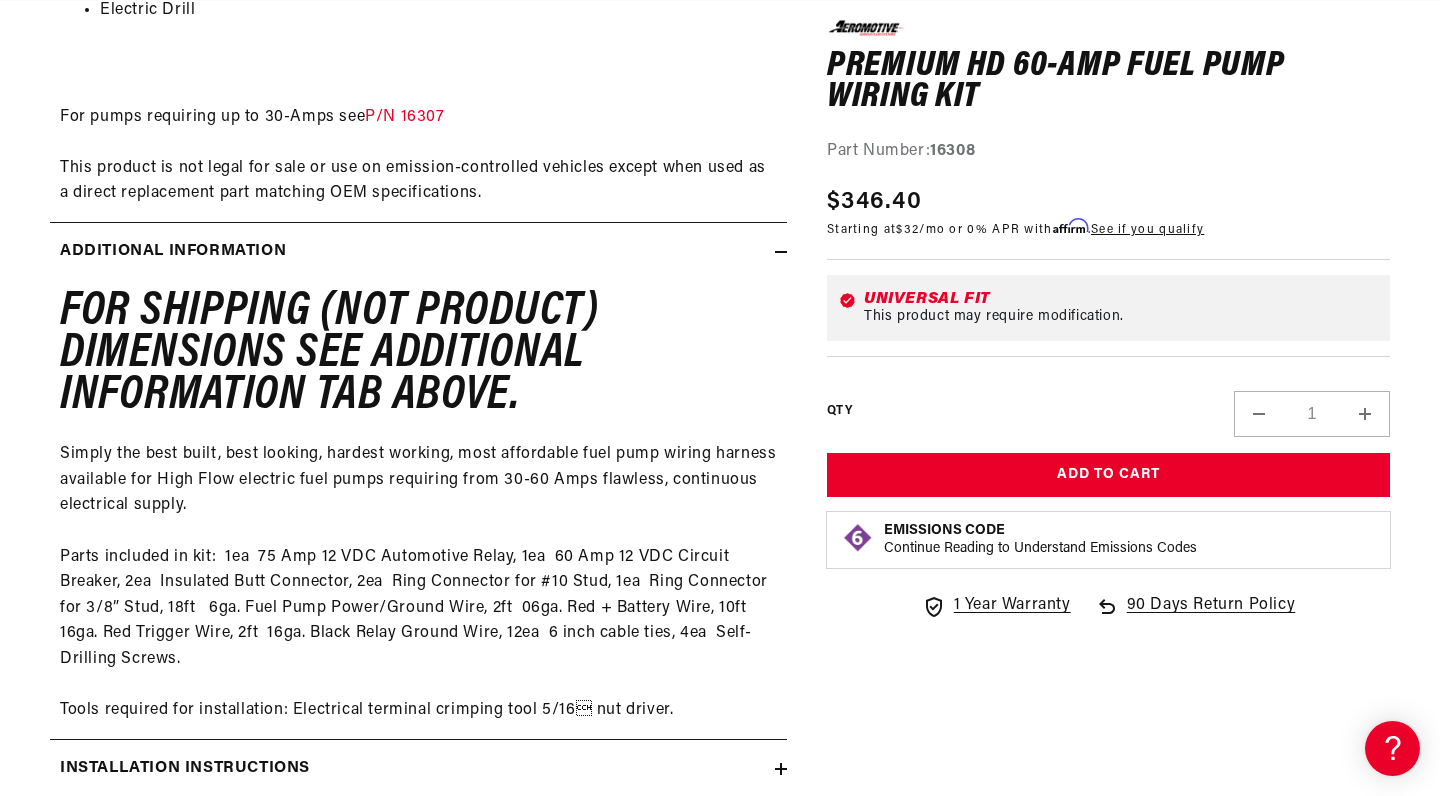 scroll, scrollTop: 1925, scrollLeft: 0, axis: vertical 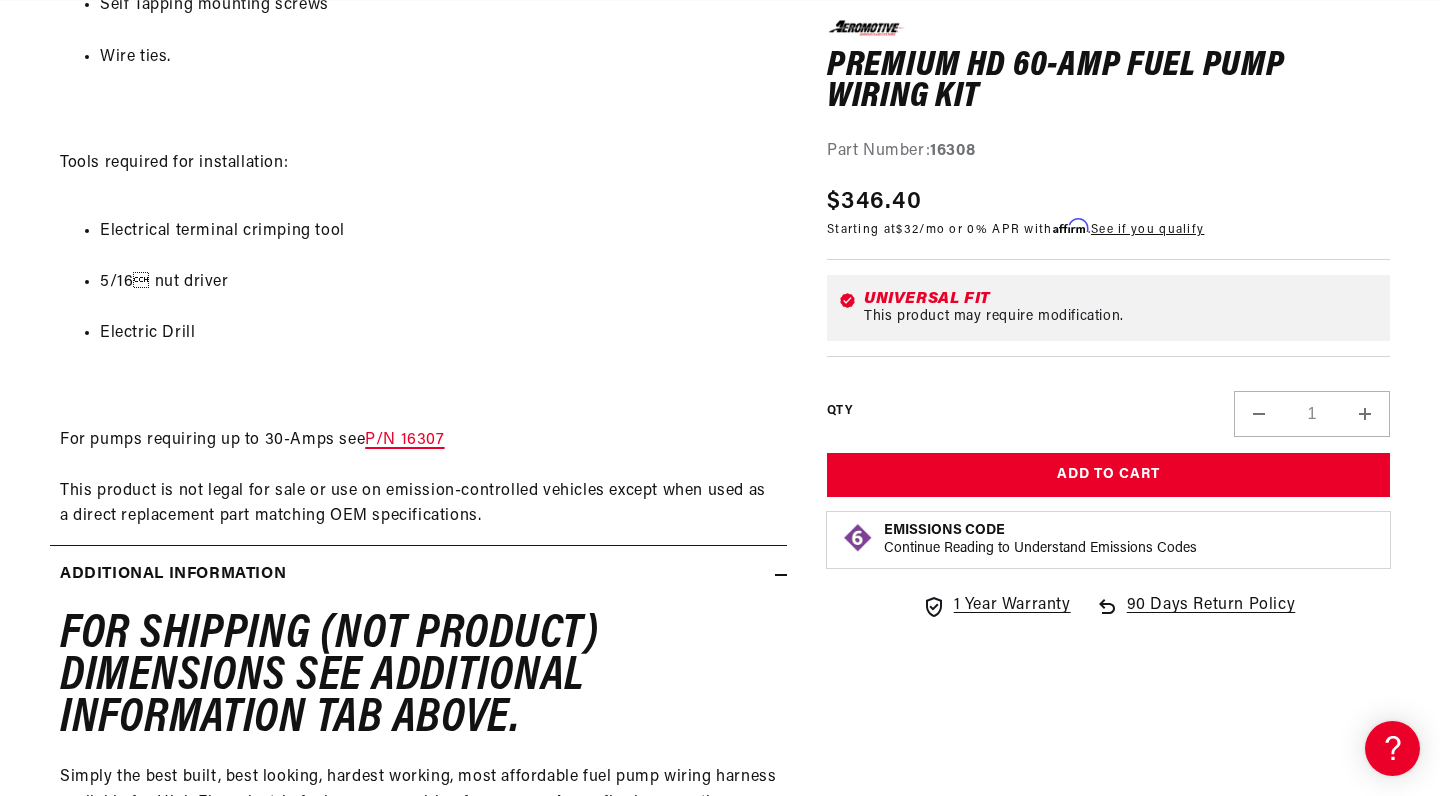click on "P/N 16307" at bounding box center [404, 440] 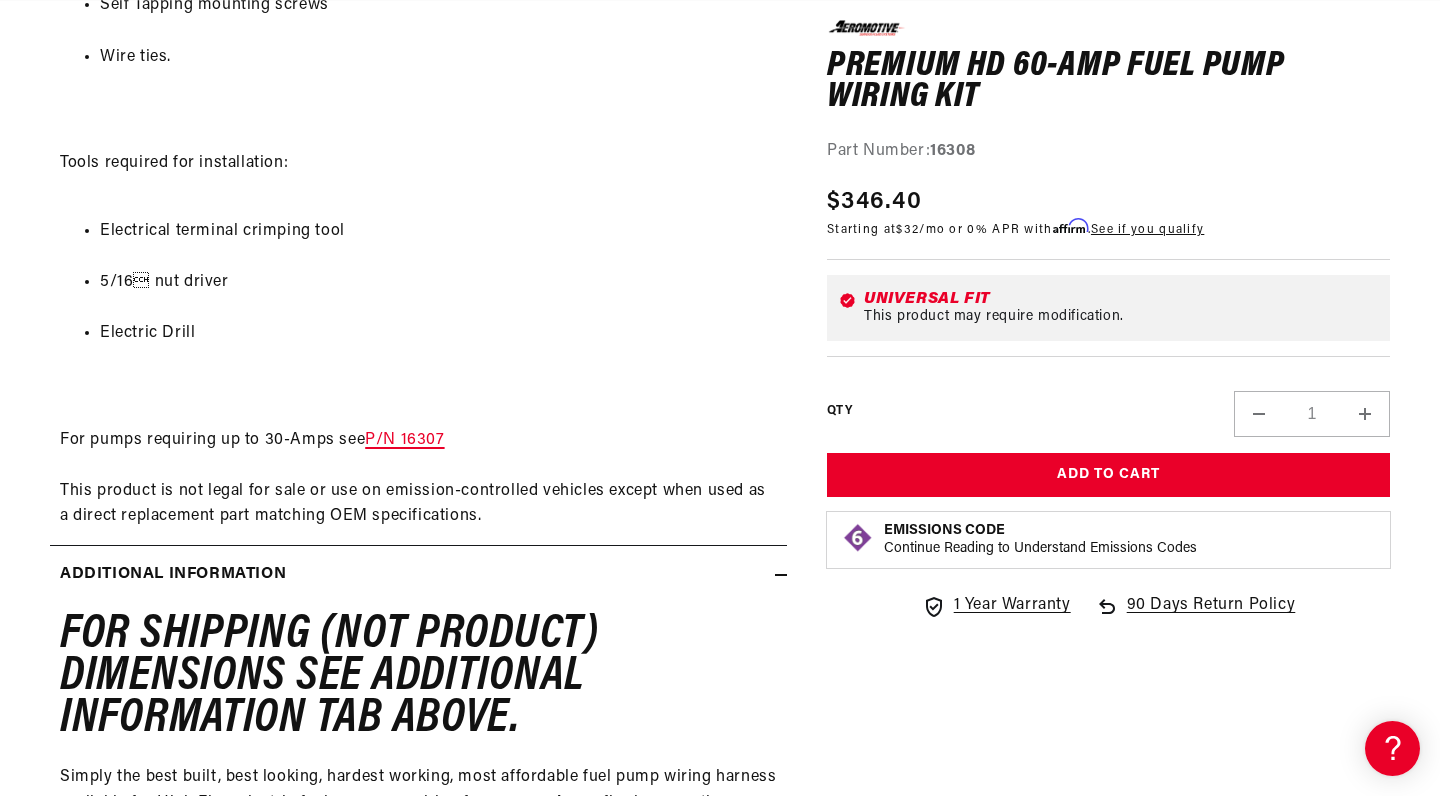 scroll, scrollTop: 0, scrollLeft: 0, axis: both 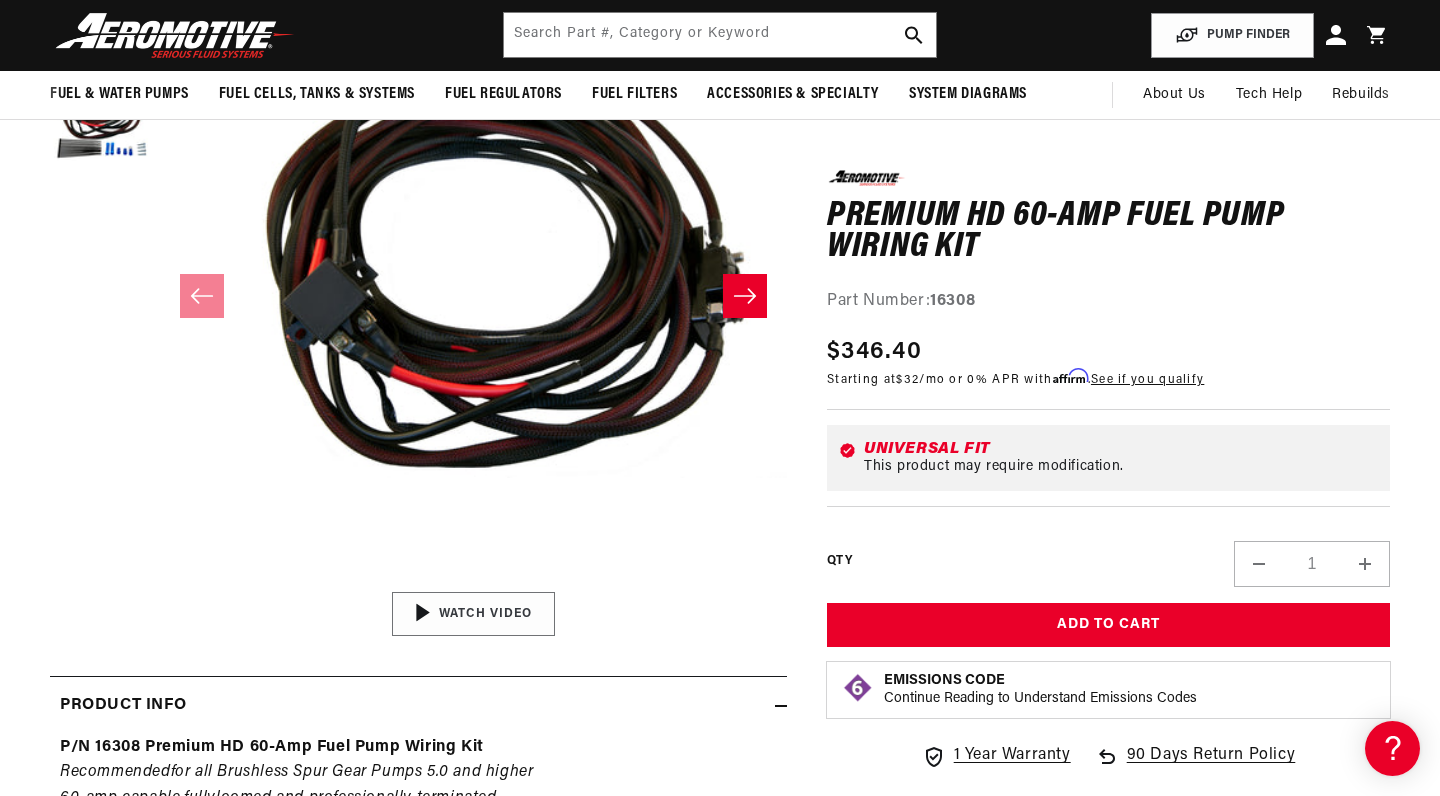 click at bounding box center [473, 614] 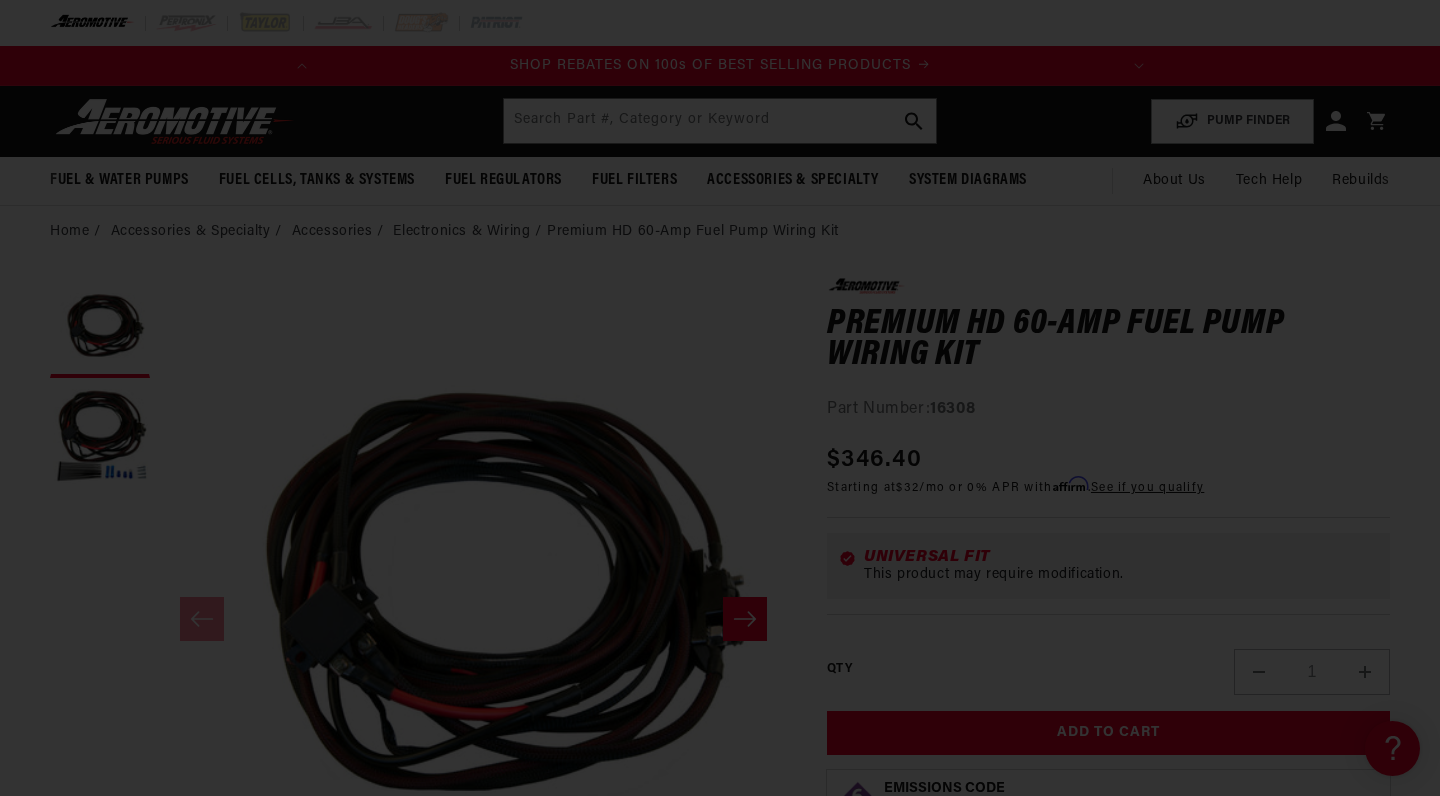 scroll, scrollTop: 0, scrollLeft: 0, axis: both 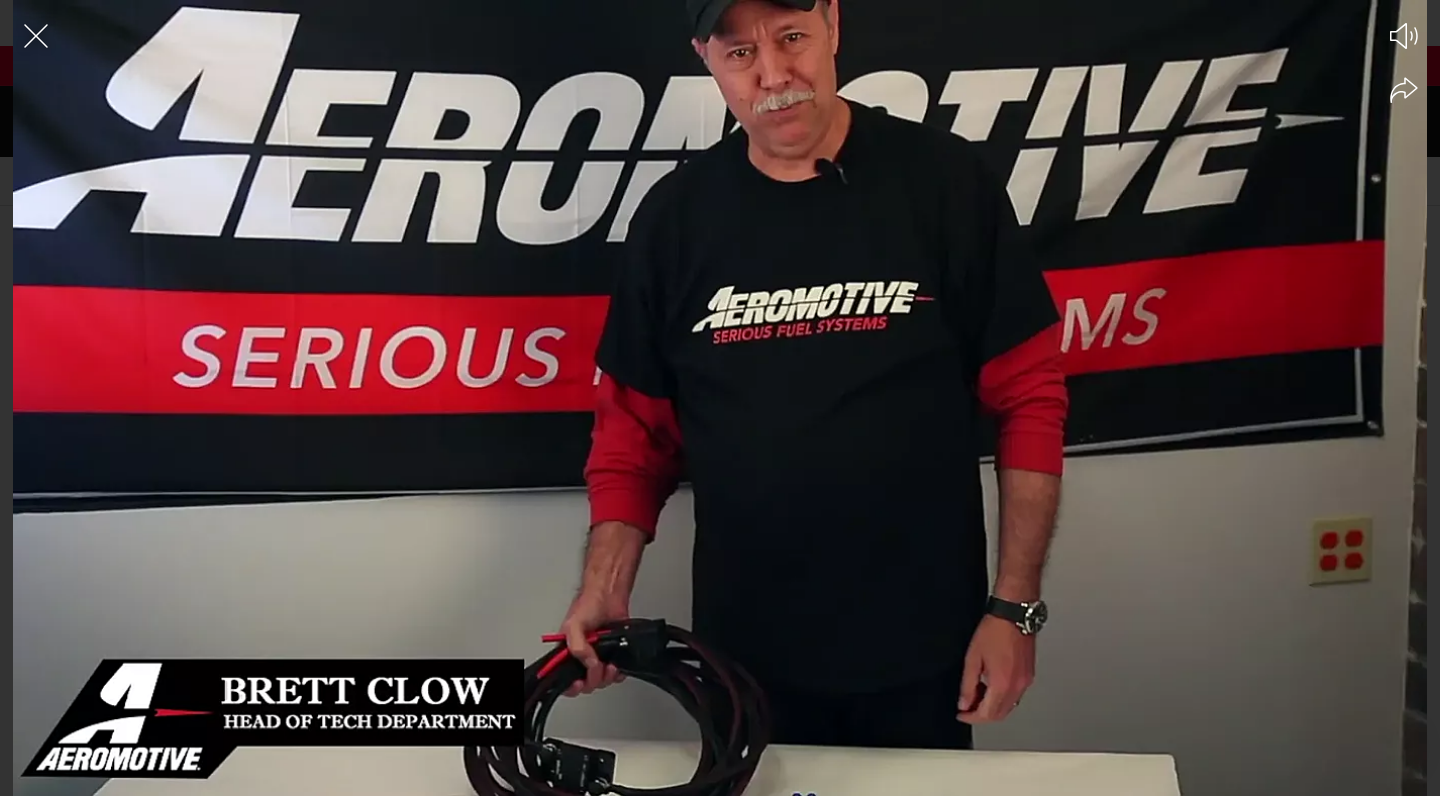 type 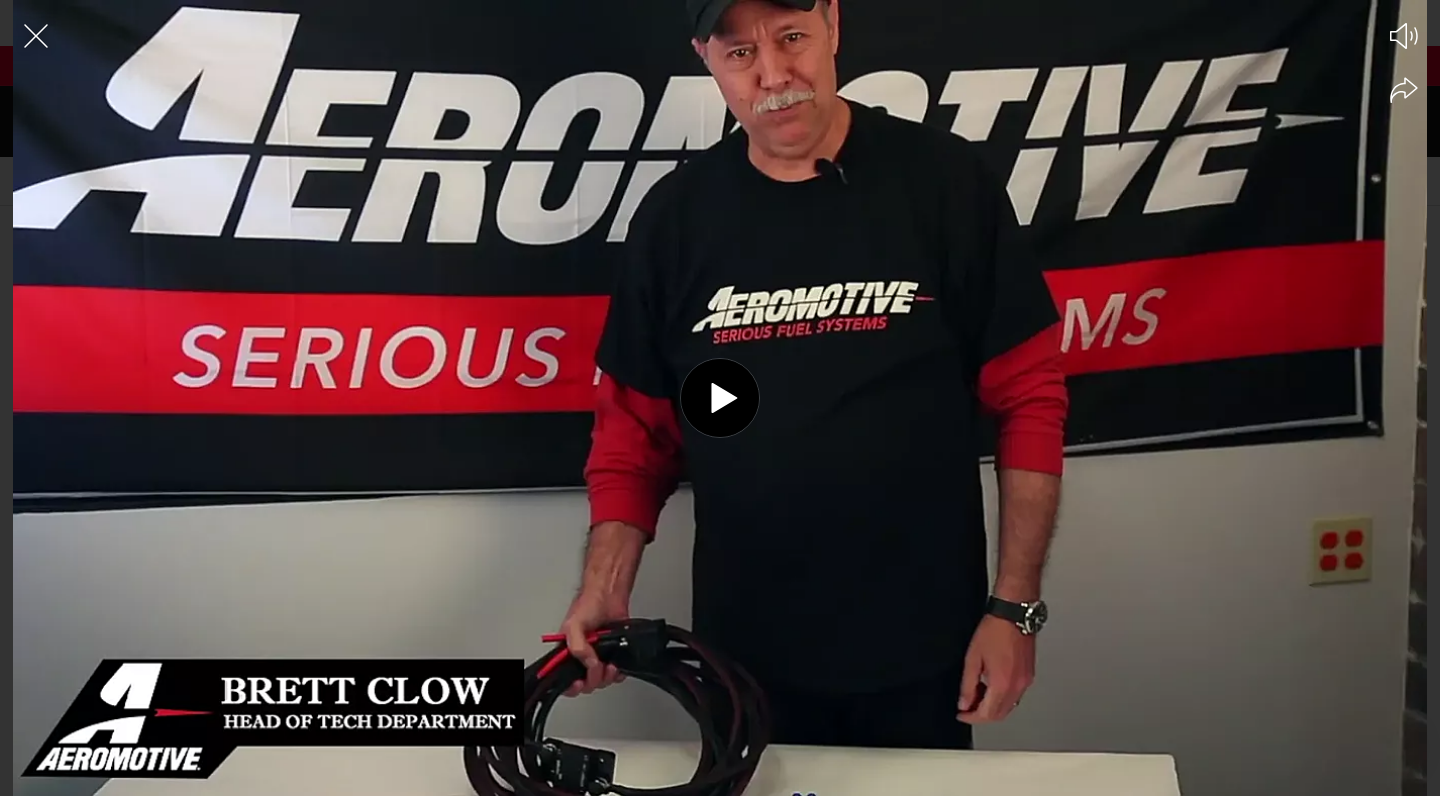 scroll, scrollTop: 0, scrollLeft: 791, axis: horizontal 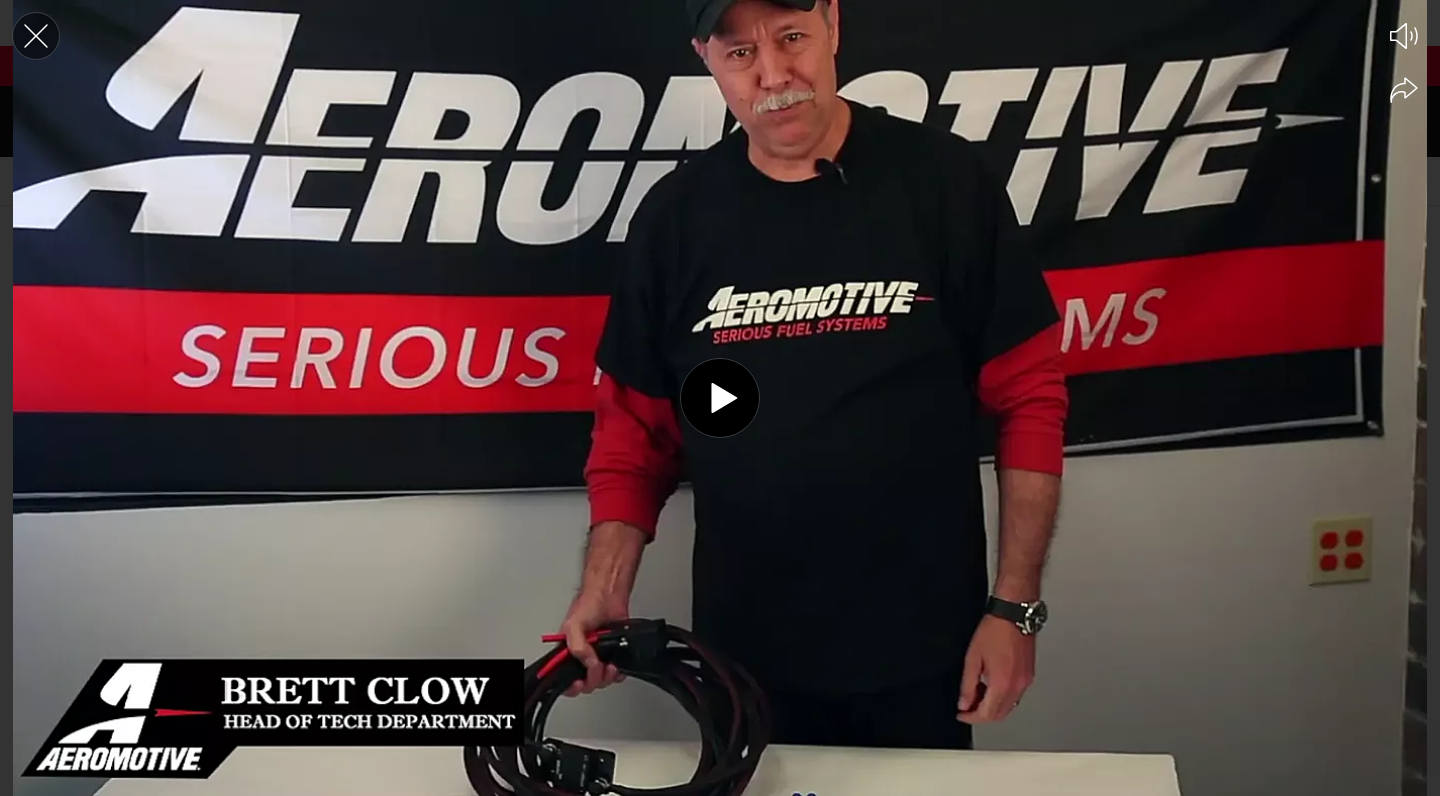 click 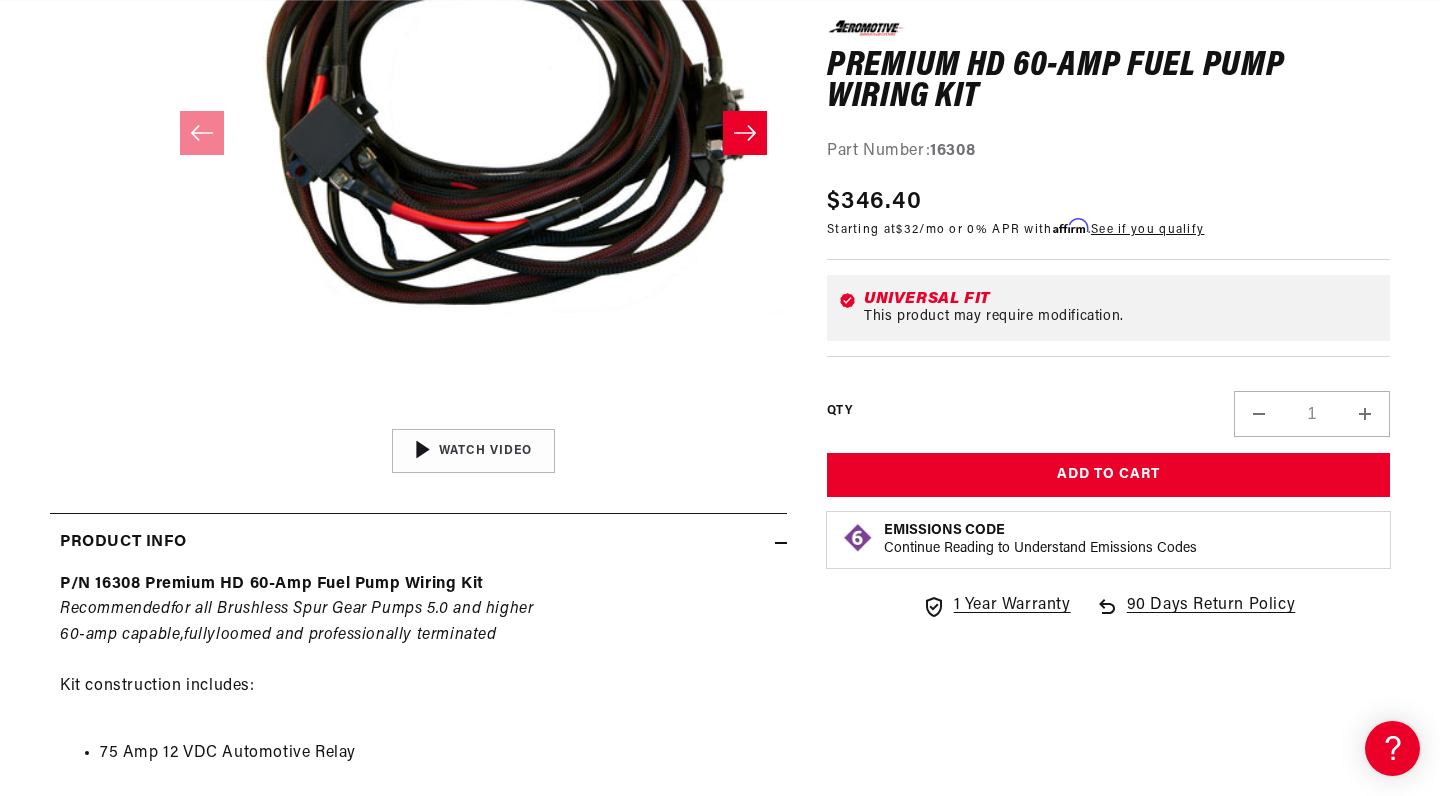 scroll, scrollTop: 502, scrollLeft: 0, axis: vertical 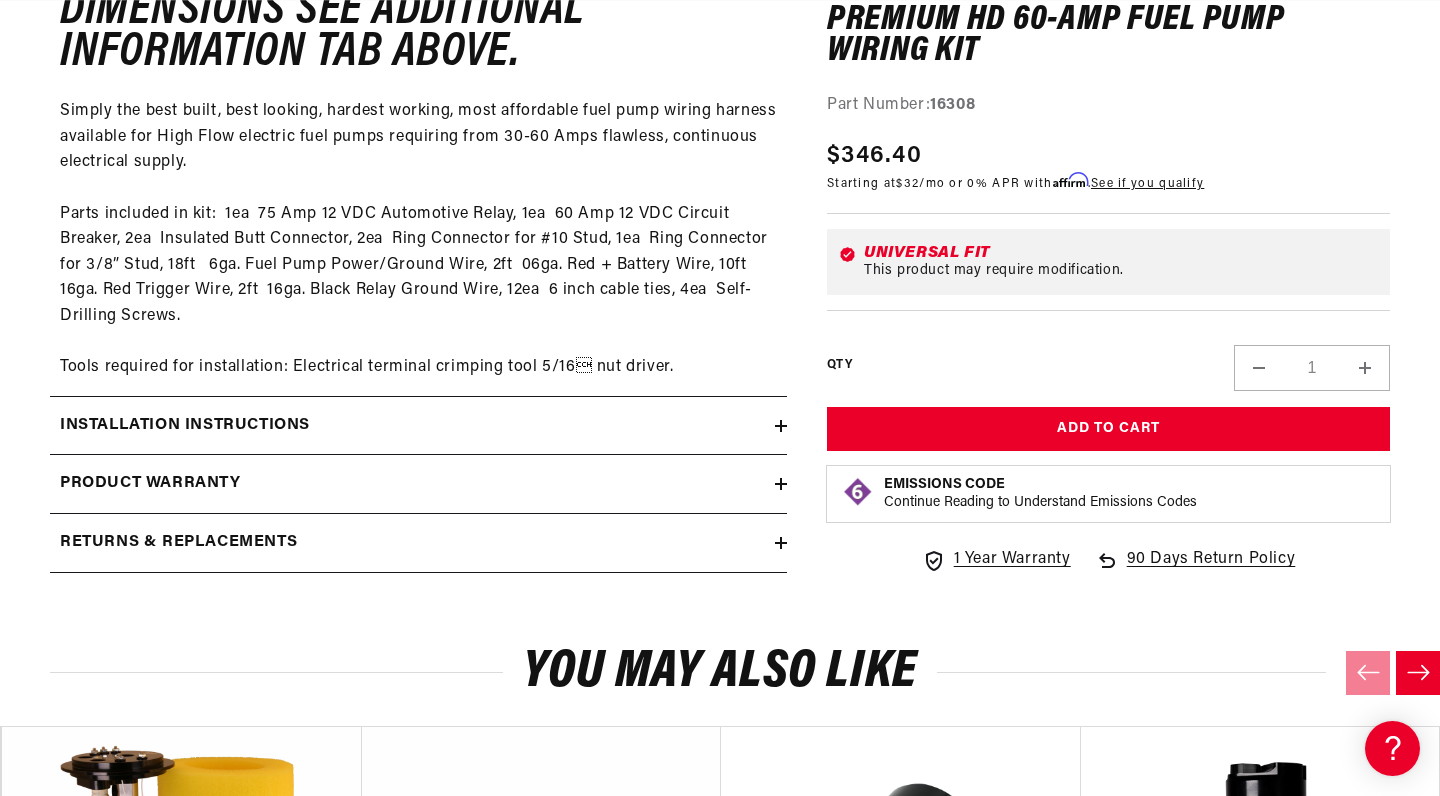 click on "0.0 star rating      Write a review
Premium HD 60-Amp Fuel Pump Wiring Kit
Premium HD 60-Amp Fuel Pump Wiring Kit
0.0 star rating      Write a review
Part Number:  16308
Regular price
$346.40
Sale price
$346.40
Regular price
Unit price
/
per
Starting at  $32 /mo or 0% APR with  Affirm .  See if you qualify
Part Number:  16308" at bounding box center (1088, -643) 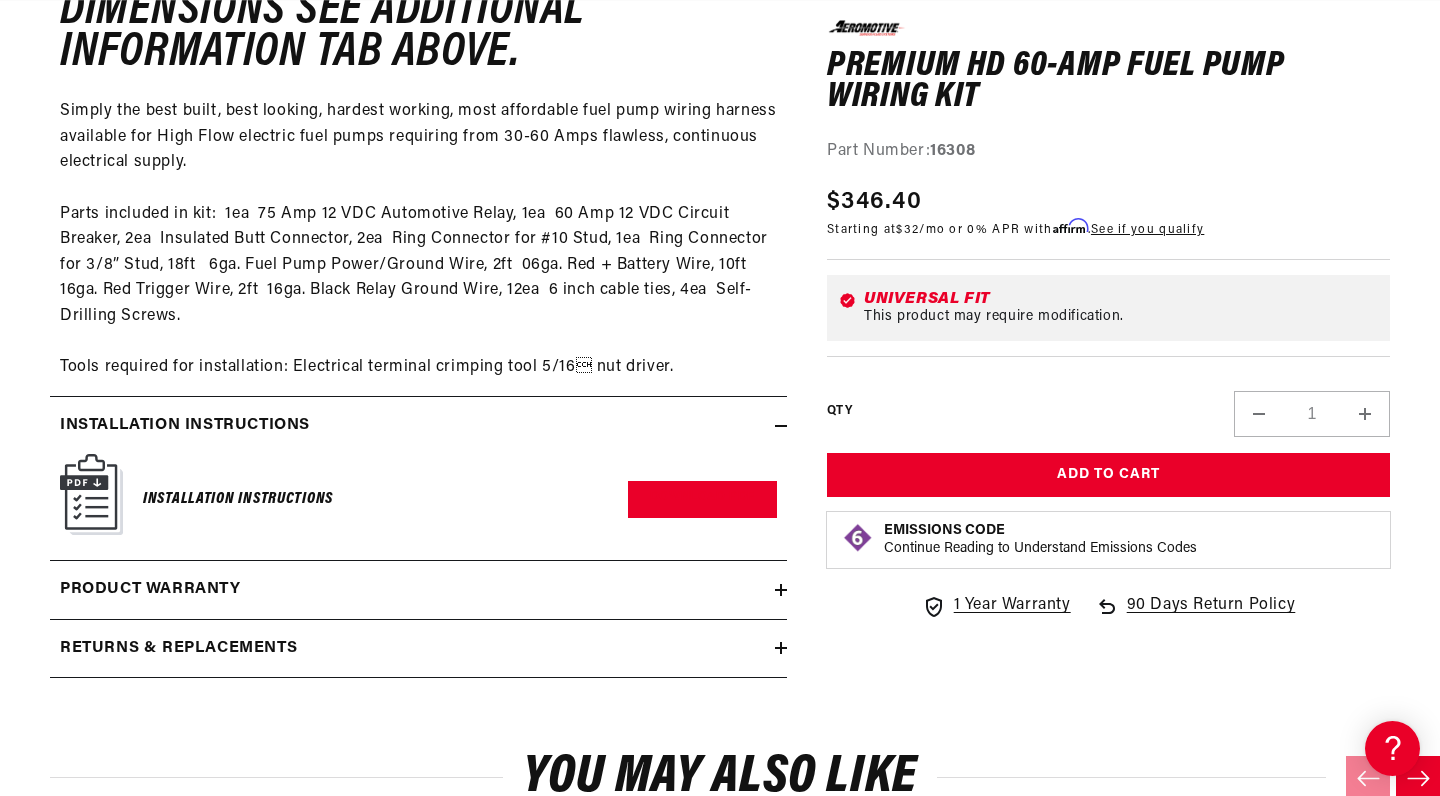 scroll, scrollTop: 0, scrollLeft: 0, axis: both 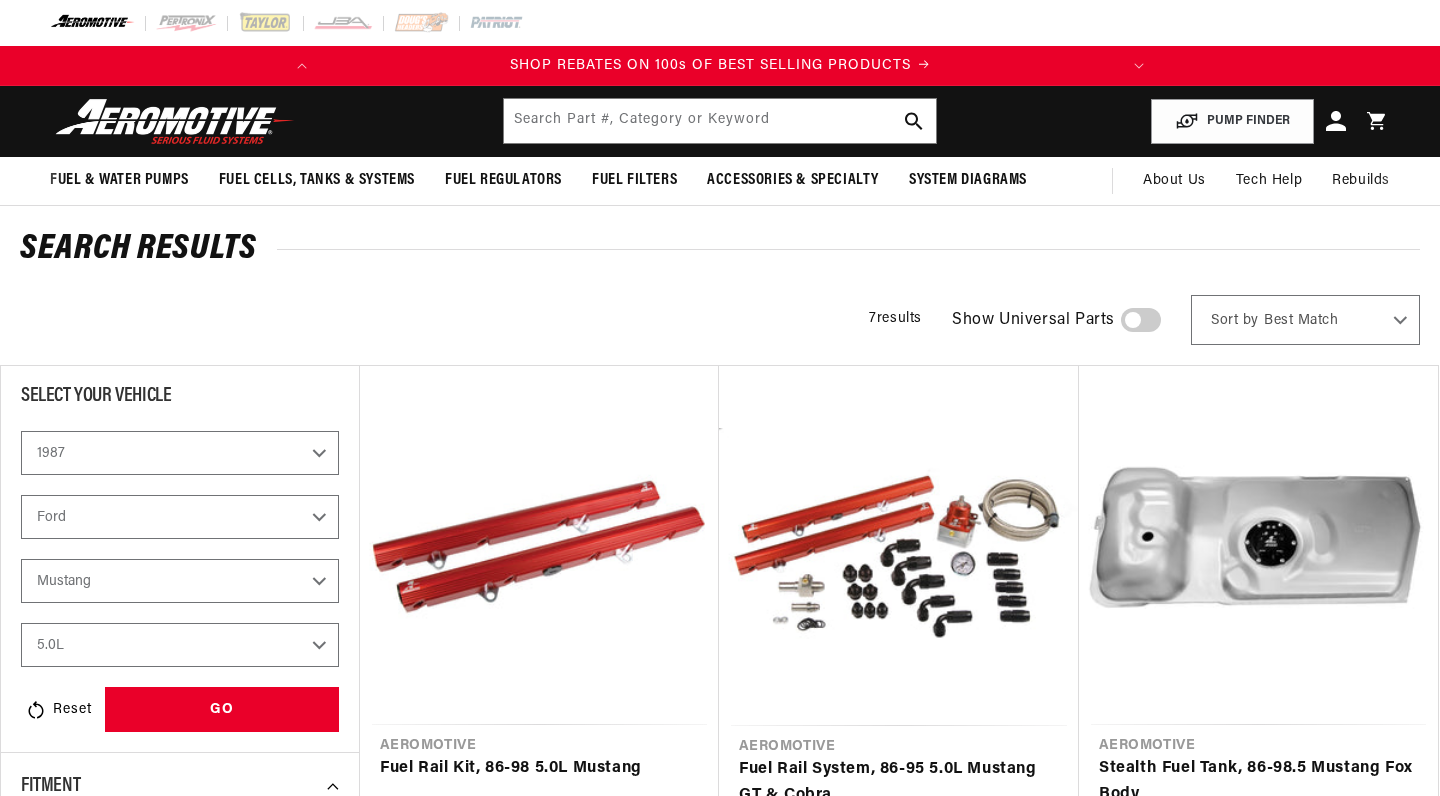select on "1987" 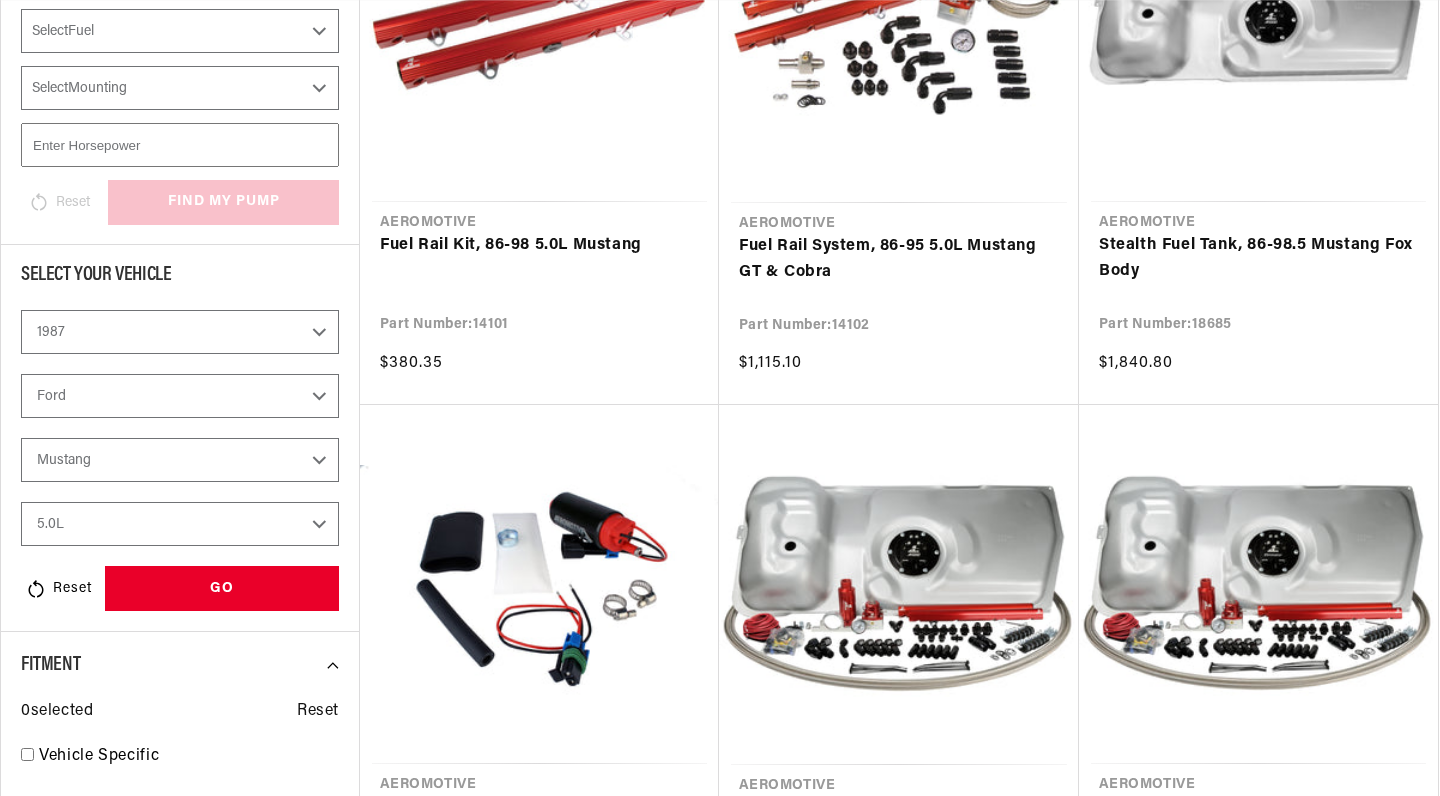 scroll, scrollTop: 630, scrollLeft: 0, axis: vertical 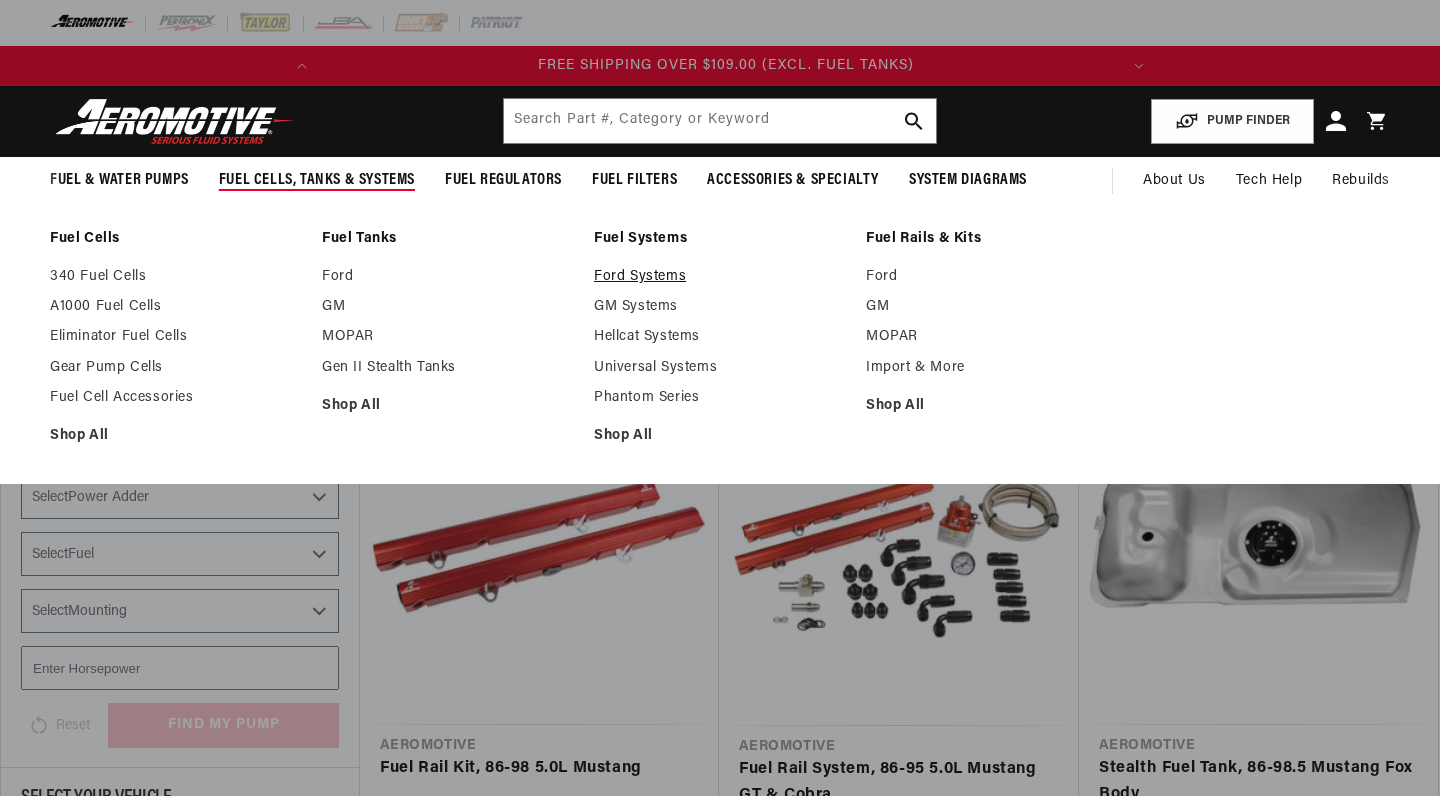 click on "Ford Systems" at bounding box center [720, 277] 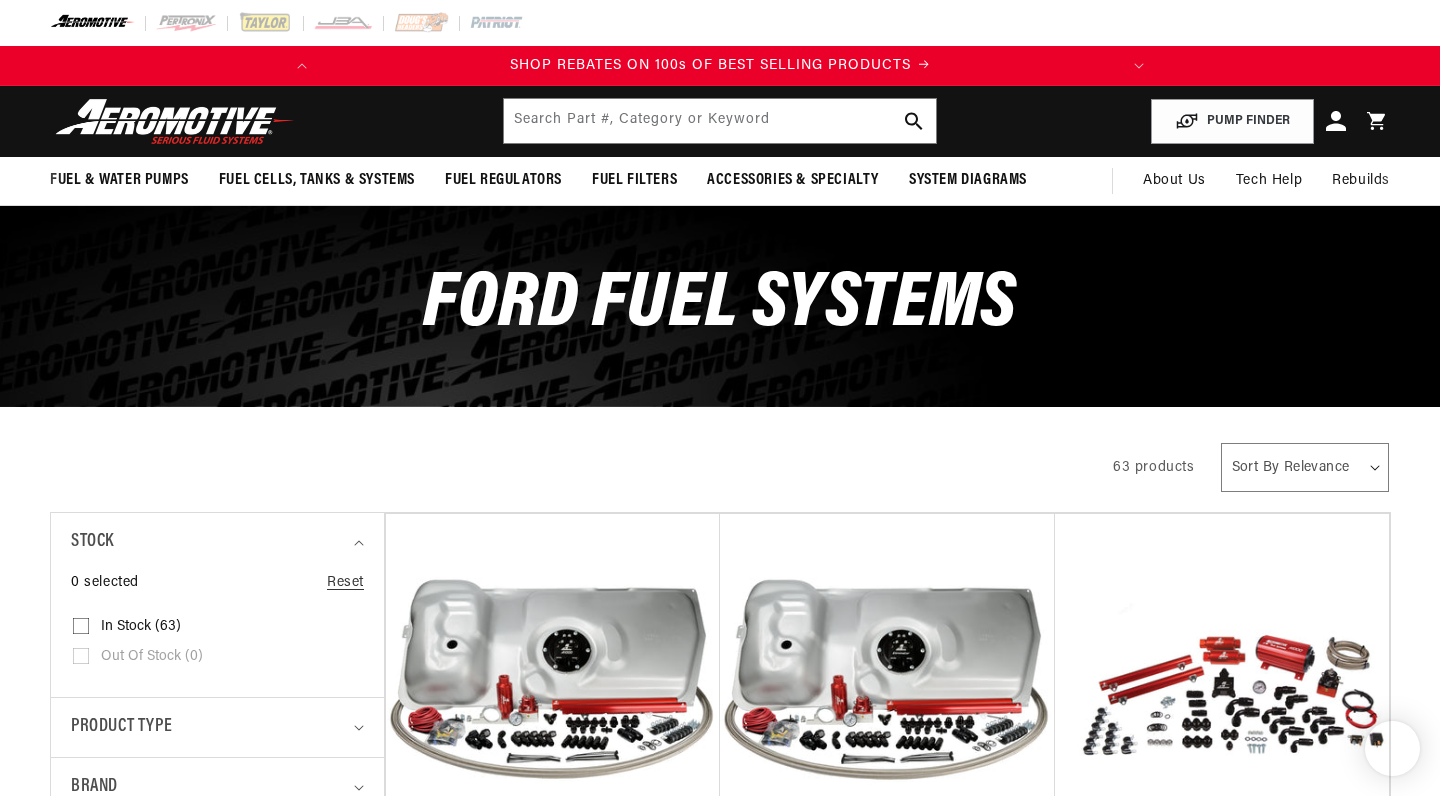 scroll, scrollTop: 265, scrollLeft: 0, axis: vertical 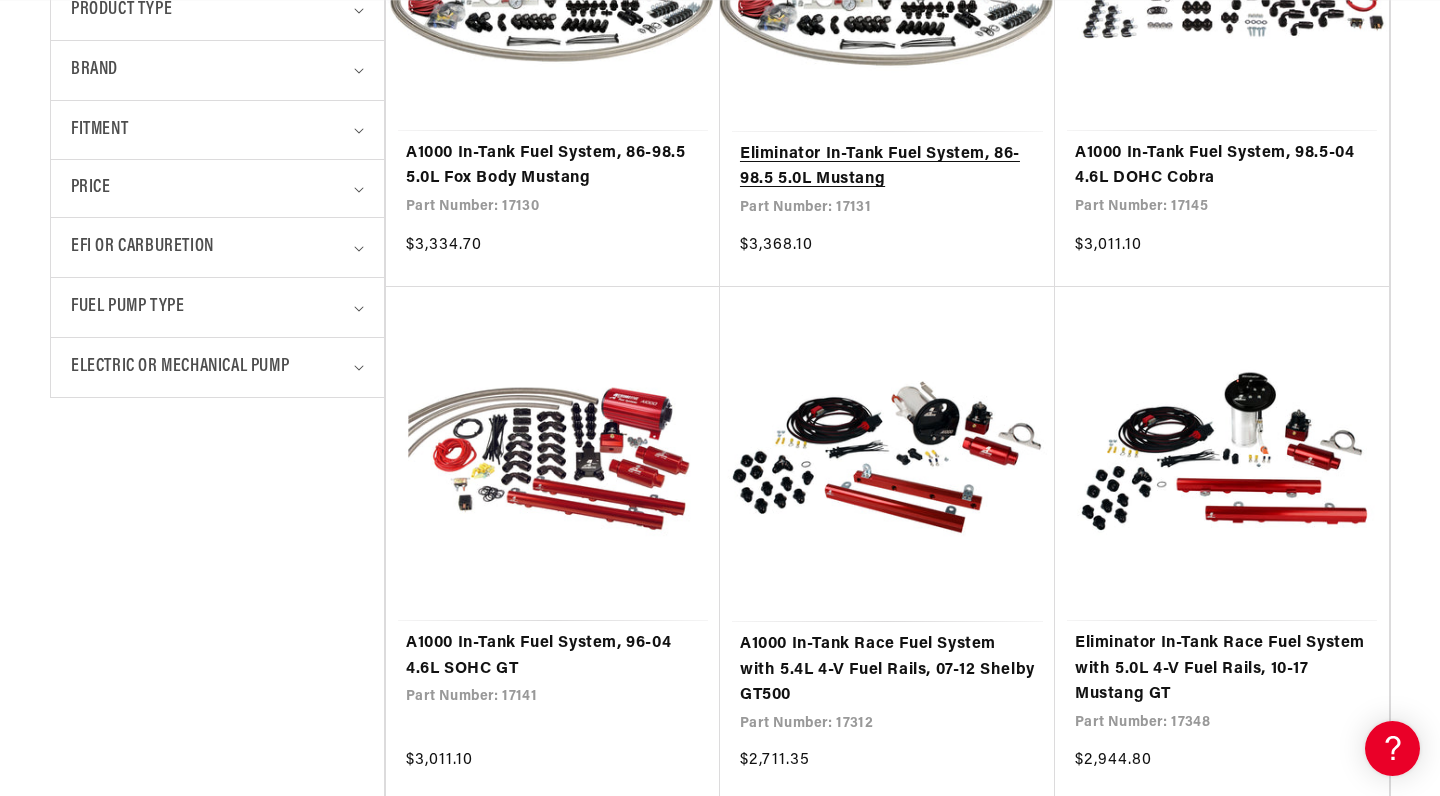 click on "Eliminator In-Tank Fuel System, 86-98.5 5.0L Mustang" at bounding box center (887, 167) 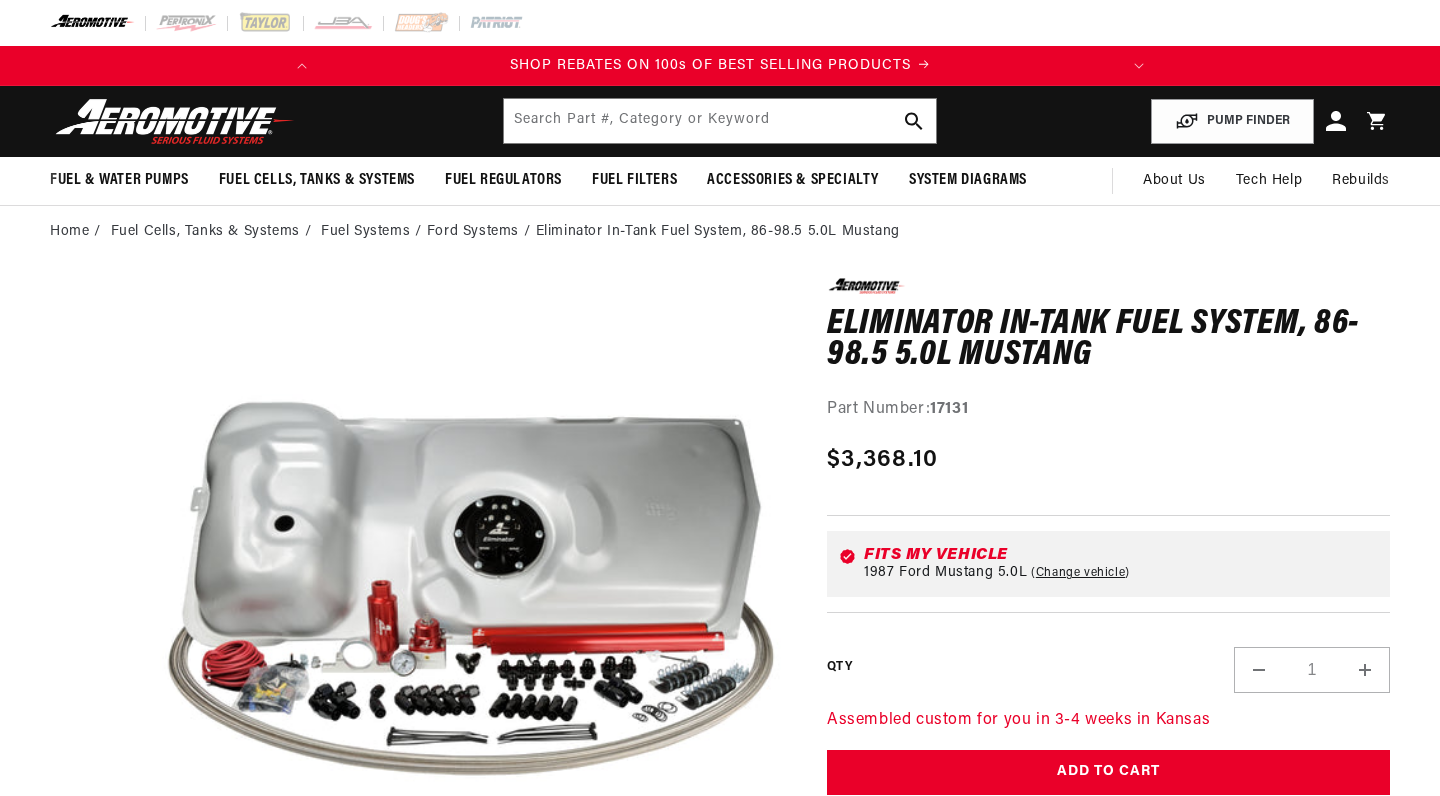 scroll, scrollTop: 0, scrollLeft: 0, axis: both 